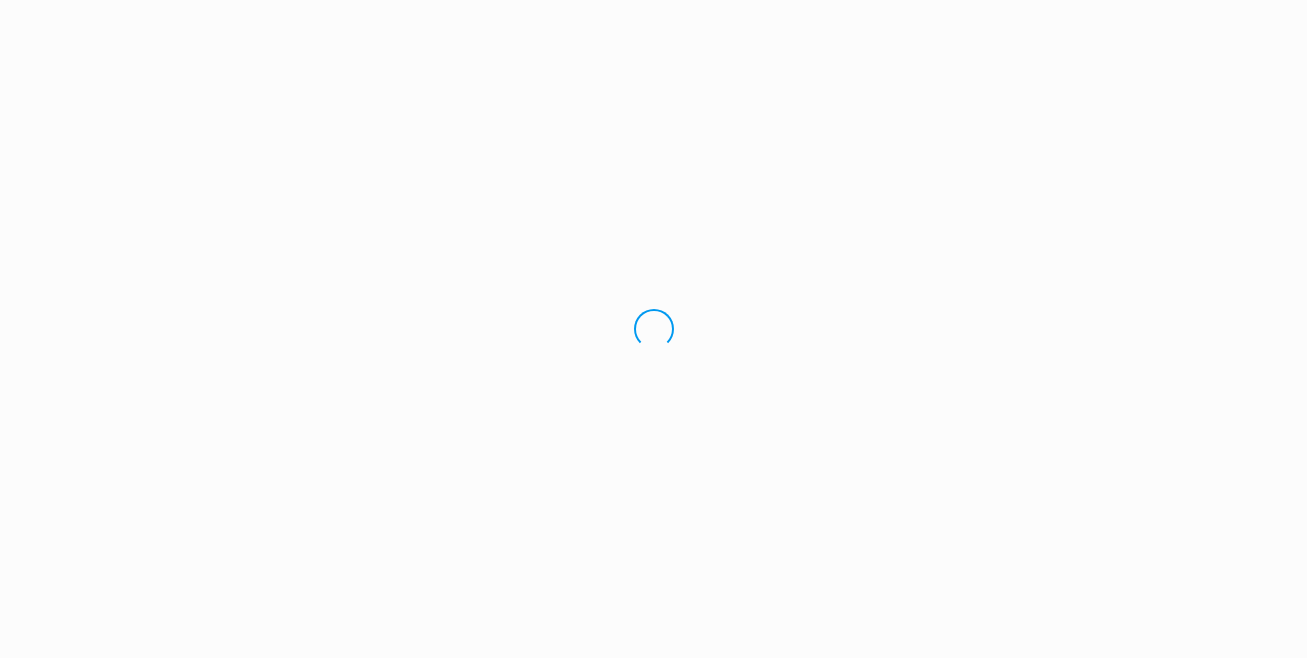 scroll, scrollTop: 0, scrollLeft: 0, axis: both 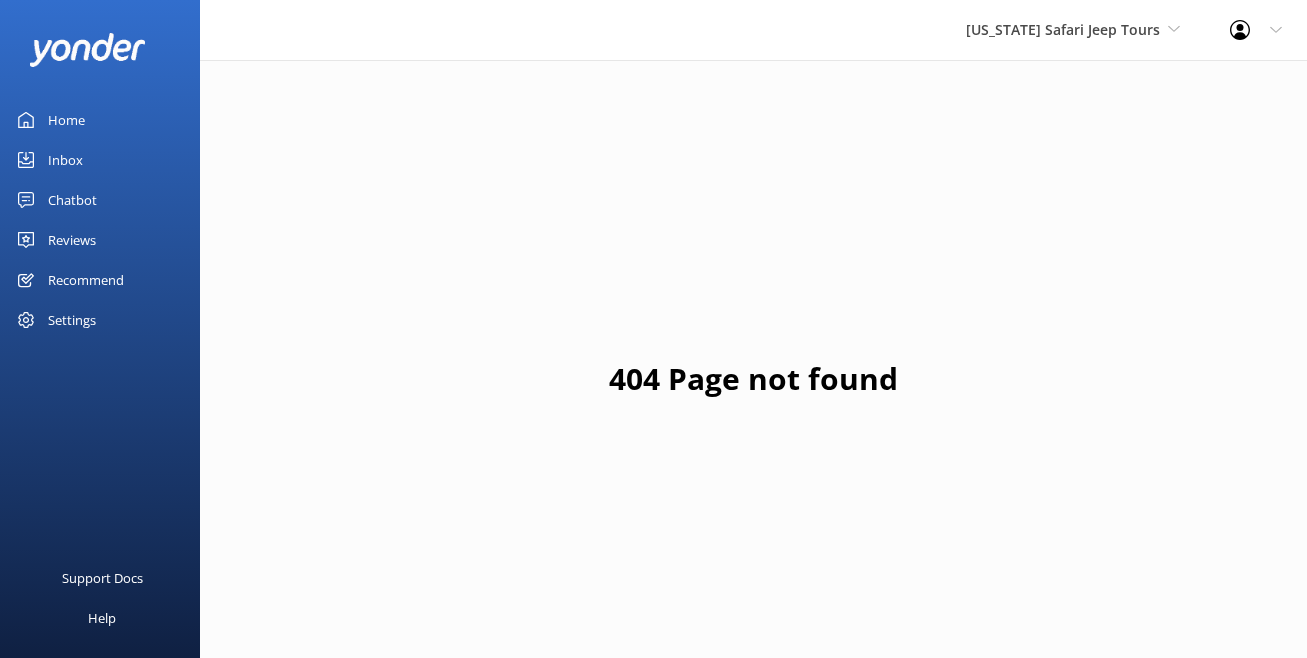 click at bounding box center [87, 49] 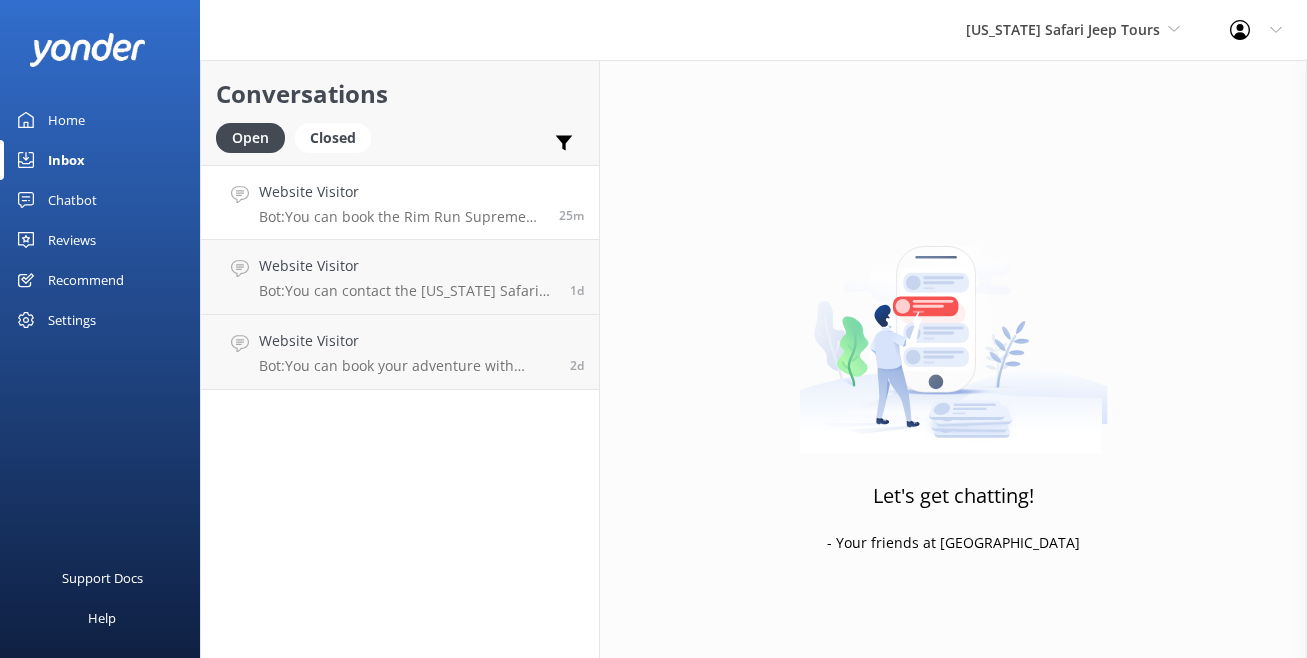 click on "Bot:  You can book the Rim Run Supreme tour online by visiting this link: [URL][DOMAIN_NAME]." at bounding box center [401, 217] 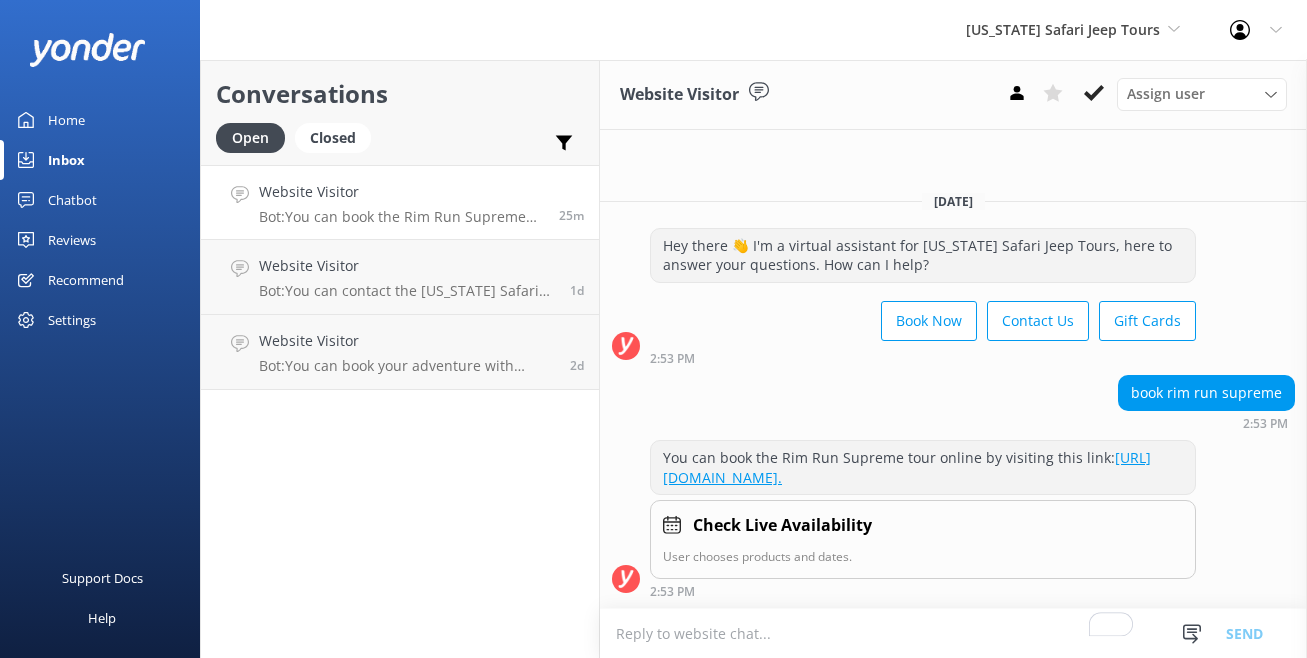 click on "[US_STATE] Safari Jeep Tours [US_STATE] Safari Jeep Tours Sedona Off-Road Center [US_STATE] ATV Adventures" at bounding box center (1073, 30) 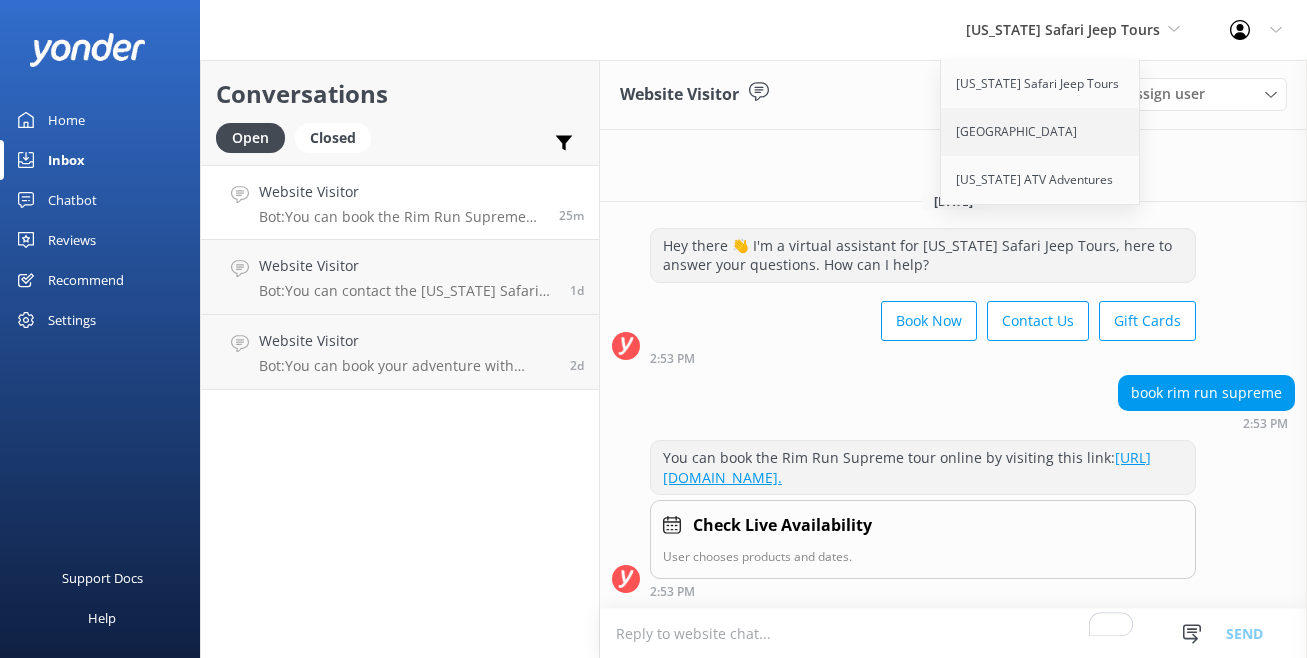 click on "[GEOGRAPHIC_DATA]" at bounding box center (1041, 132) 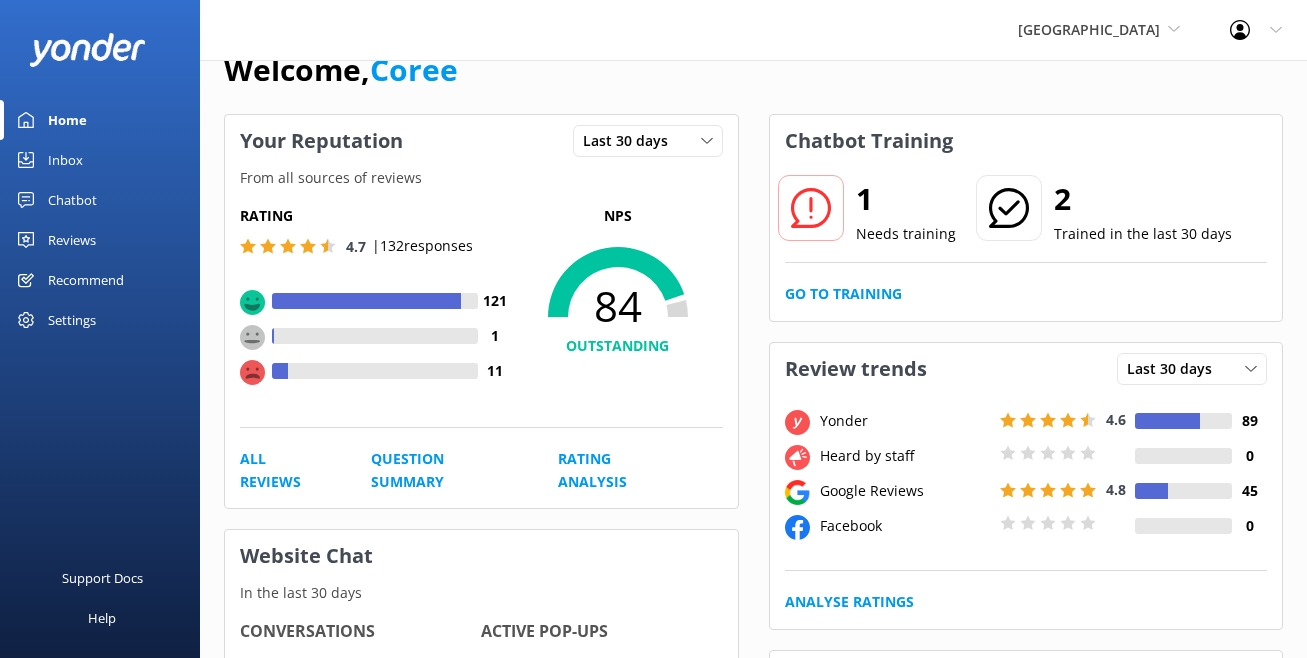 scroll, scrollTop: 0, scrollLeft: 0, axis: both 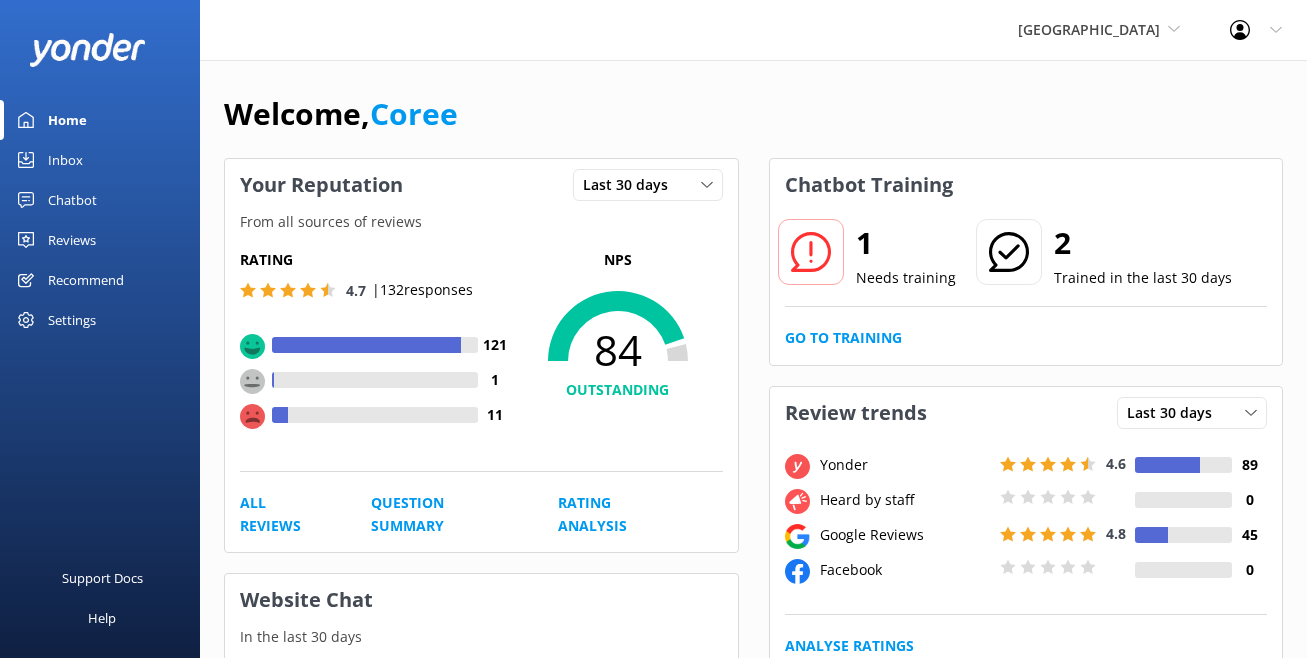 click on "Needs training" at bounding box center [906, 278] 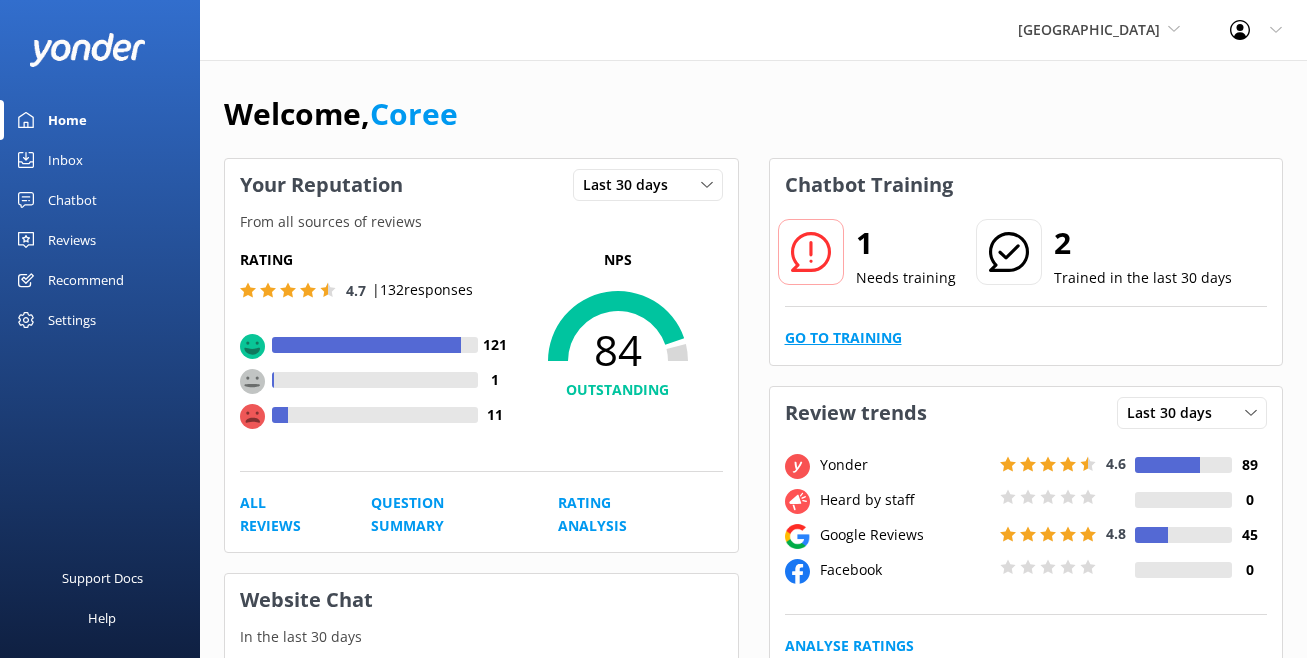 click on "Go to Training" at bounding box center (843, 338) 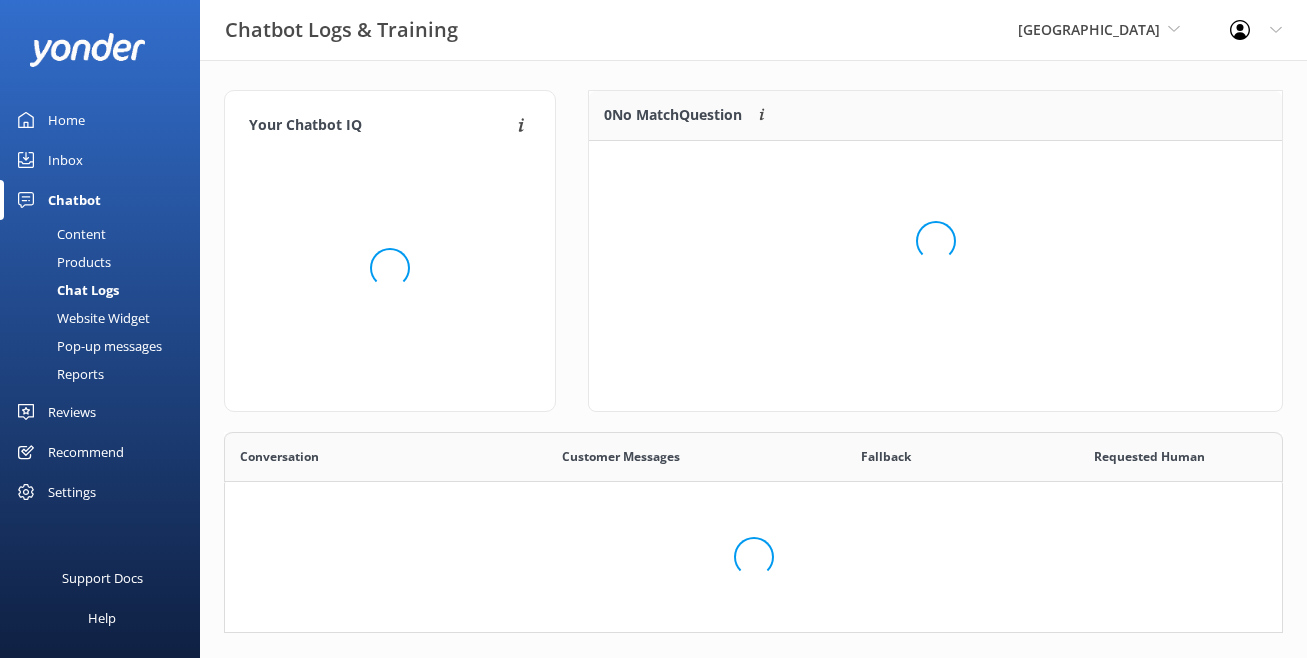 scroll, scrollTop: 1, scrollLeft: 0, axis: vertical 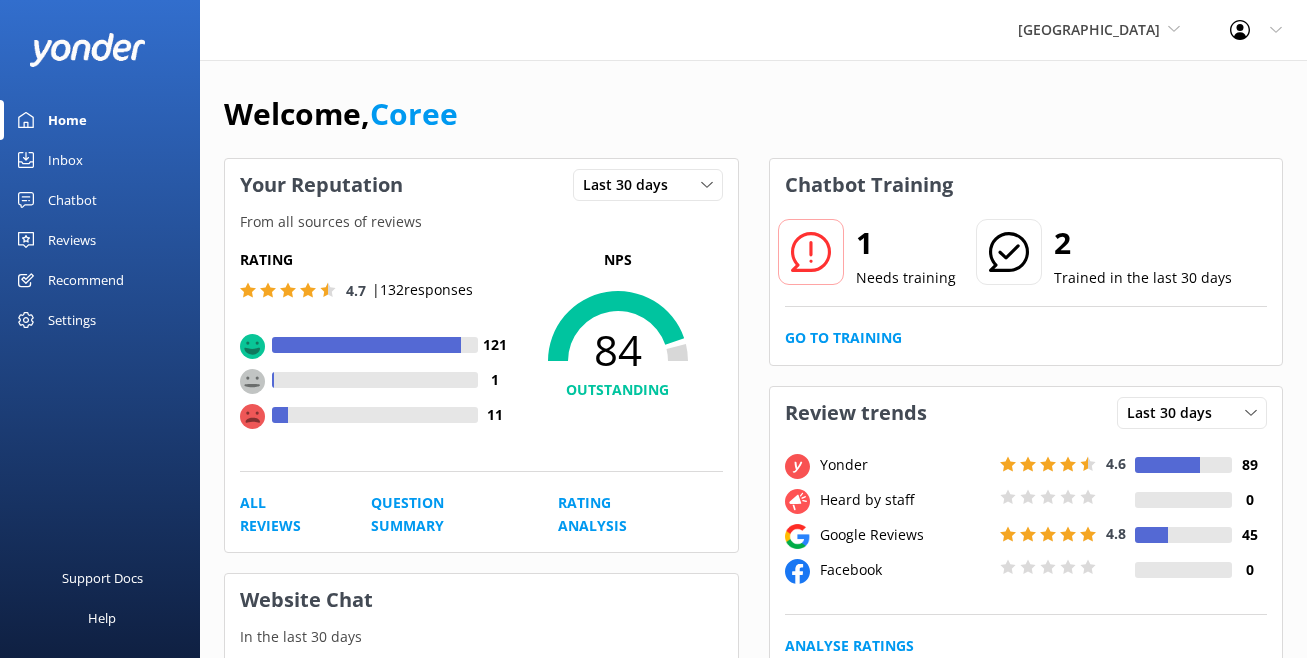 click on "Inbox" at bounding box center [65, 160] 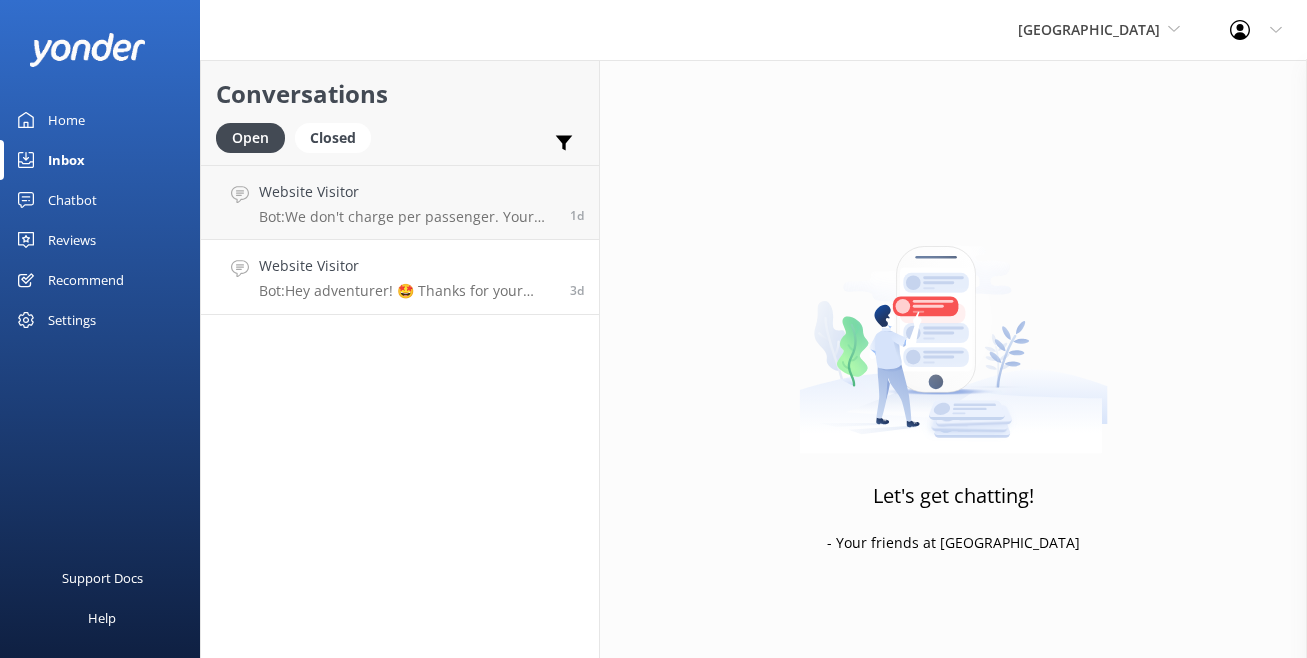 click on "Bot:  Hey adventurer! 🤩 Thanks for your message, we'll get back to you as soon as we can. You're also welcome to keep messaging and our automated FAQ bot might be able to help. Or you can contact us on the form below" at bounding box center (407, 291) 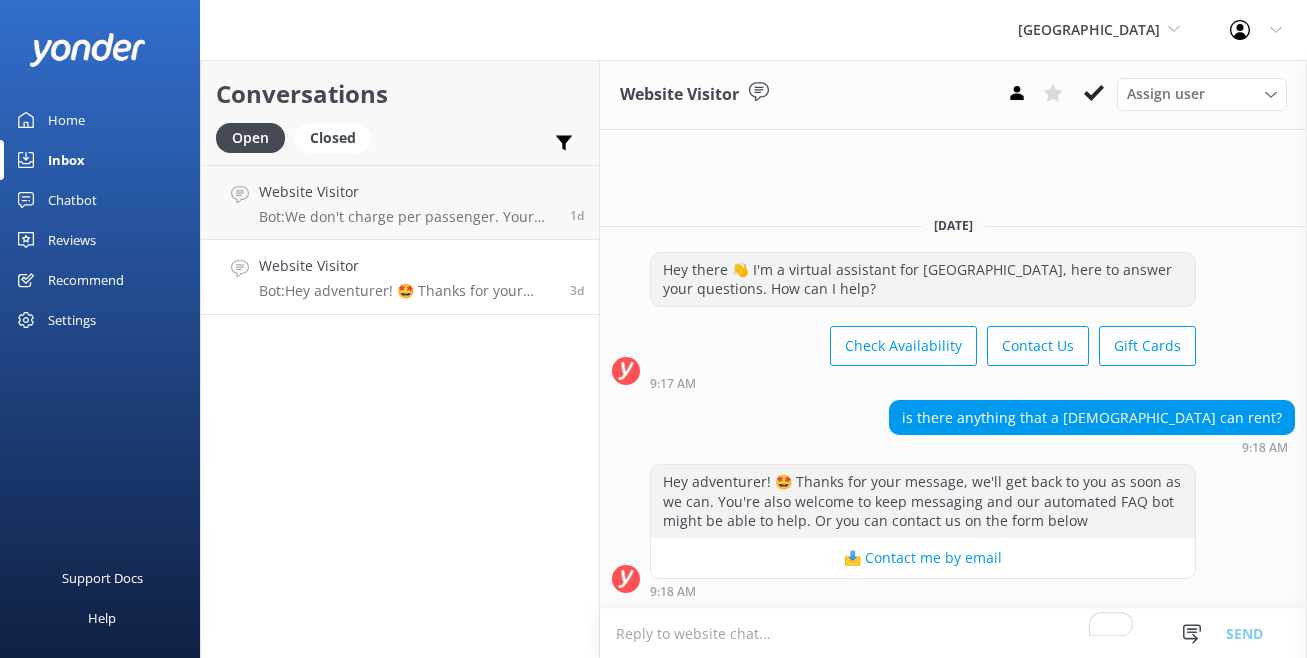 click on "Website Visitor" at bounding box center [407, 266] 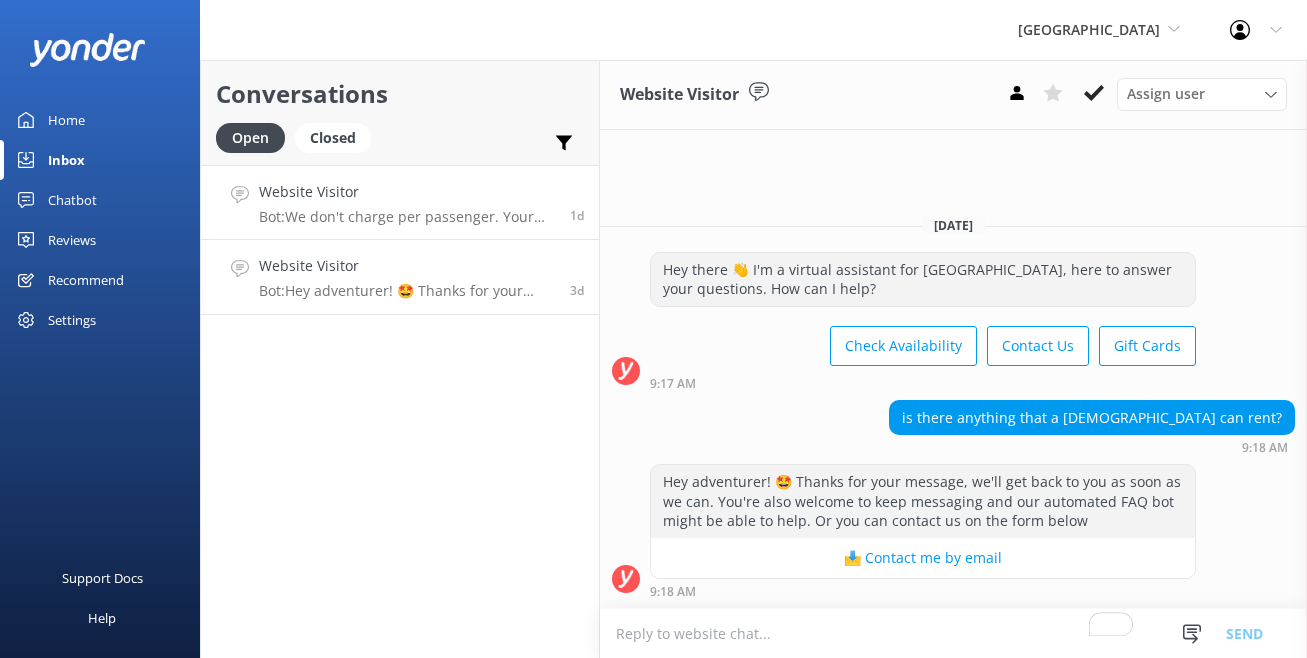 click on "Website Visitor Bot:  We don't charge per passenger. Your whole crew can ride for the same price – just choose the vehicle that fits you best." at bounding box center (407, 202) 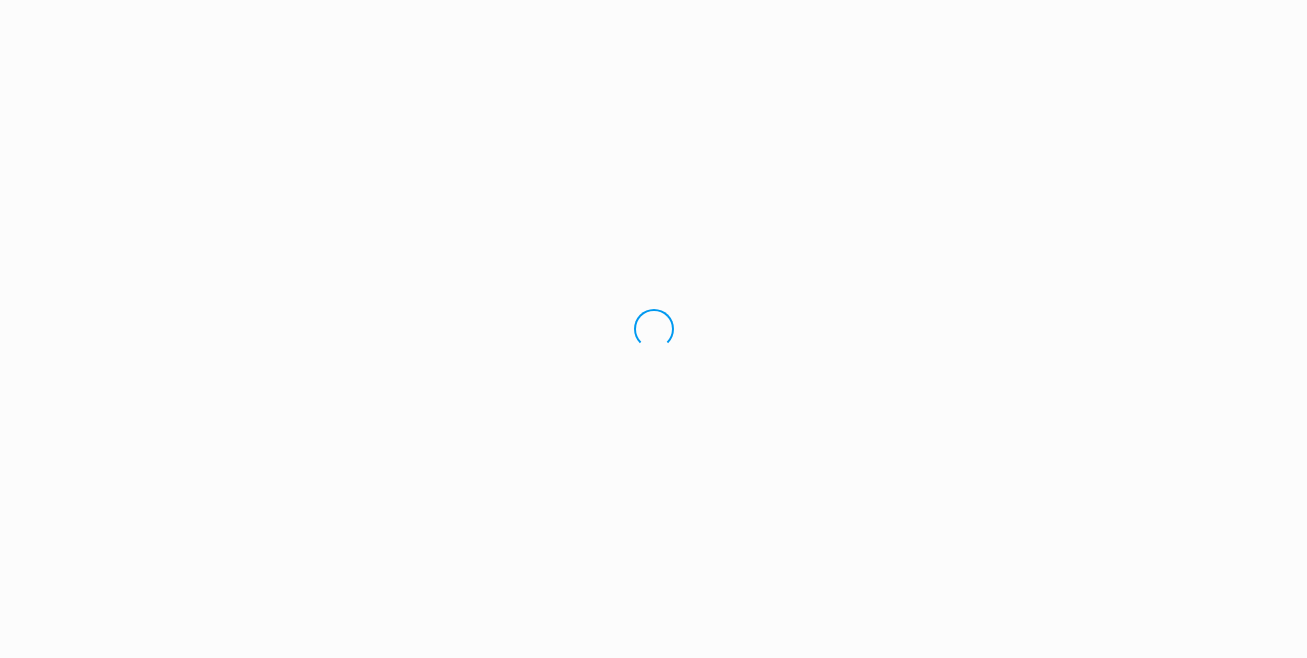 scroll, scrollTop: 0, scrollLeft: 0, axis: both 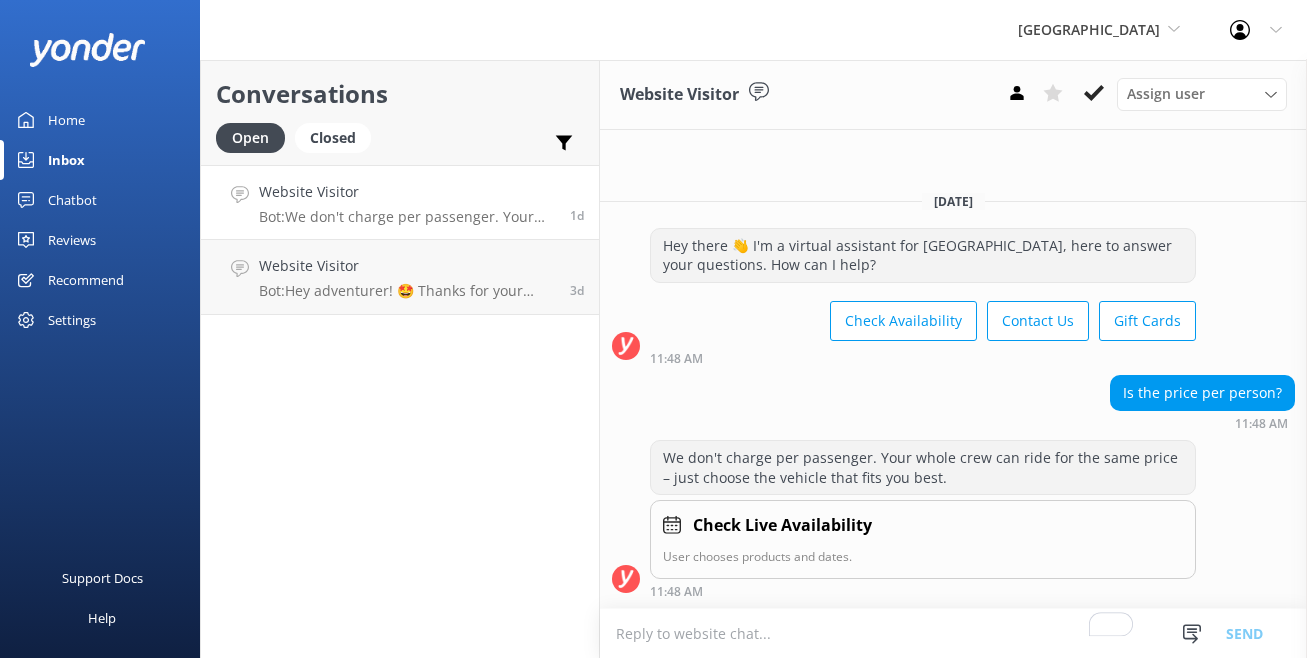 click on "Chatbot" at bounding box center [72, 200] 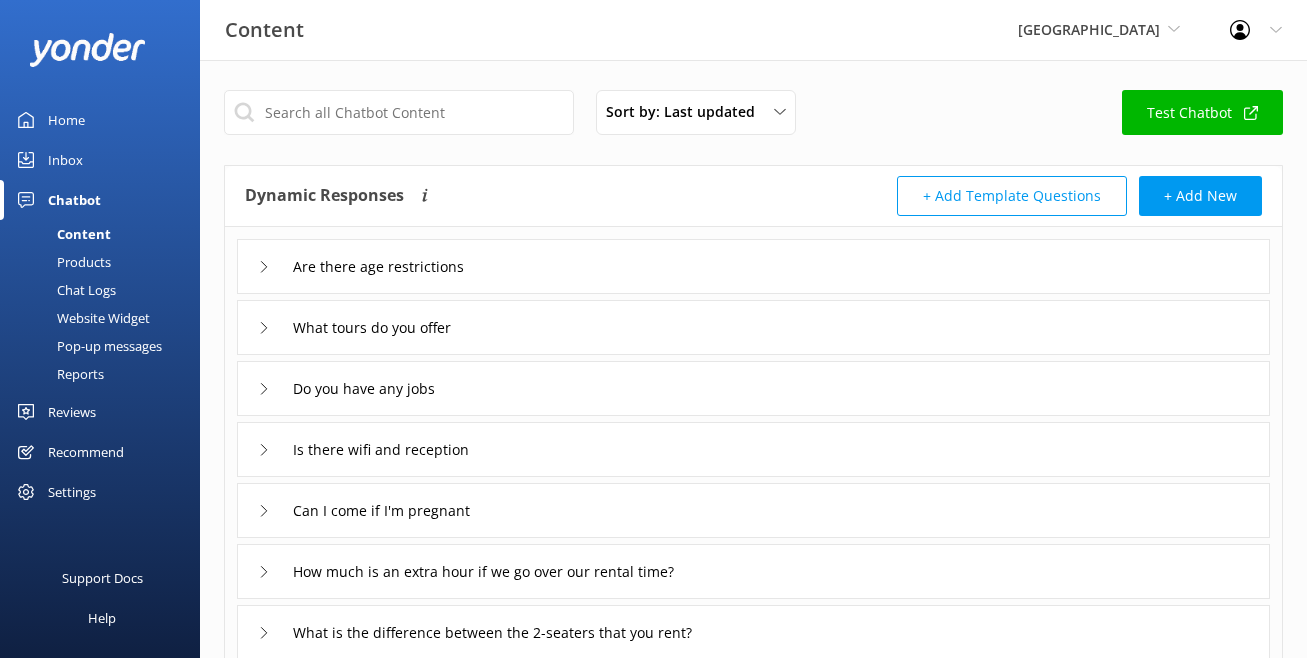 click on "Chat Logs" at bounding box center (64, 290) 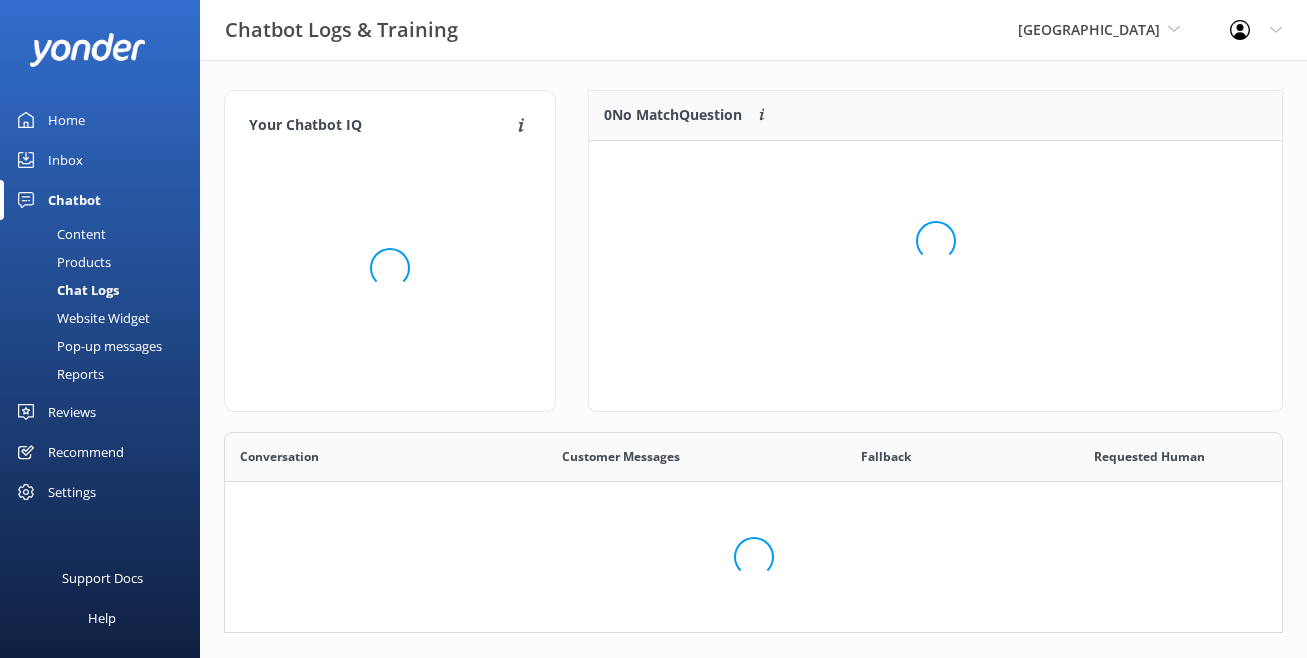 scroll, scrollTop: 1, scrollLeft: 0, axis: vertical 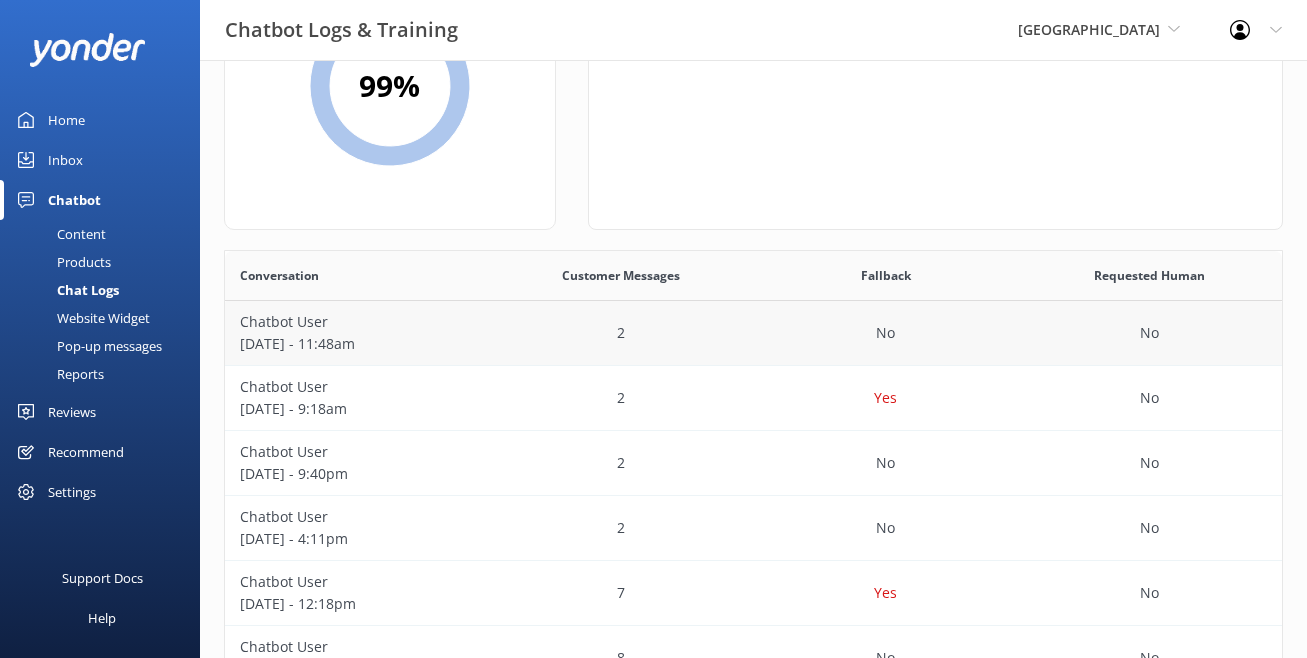 click on "Chatbot User" at bounding box center [357, 322] 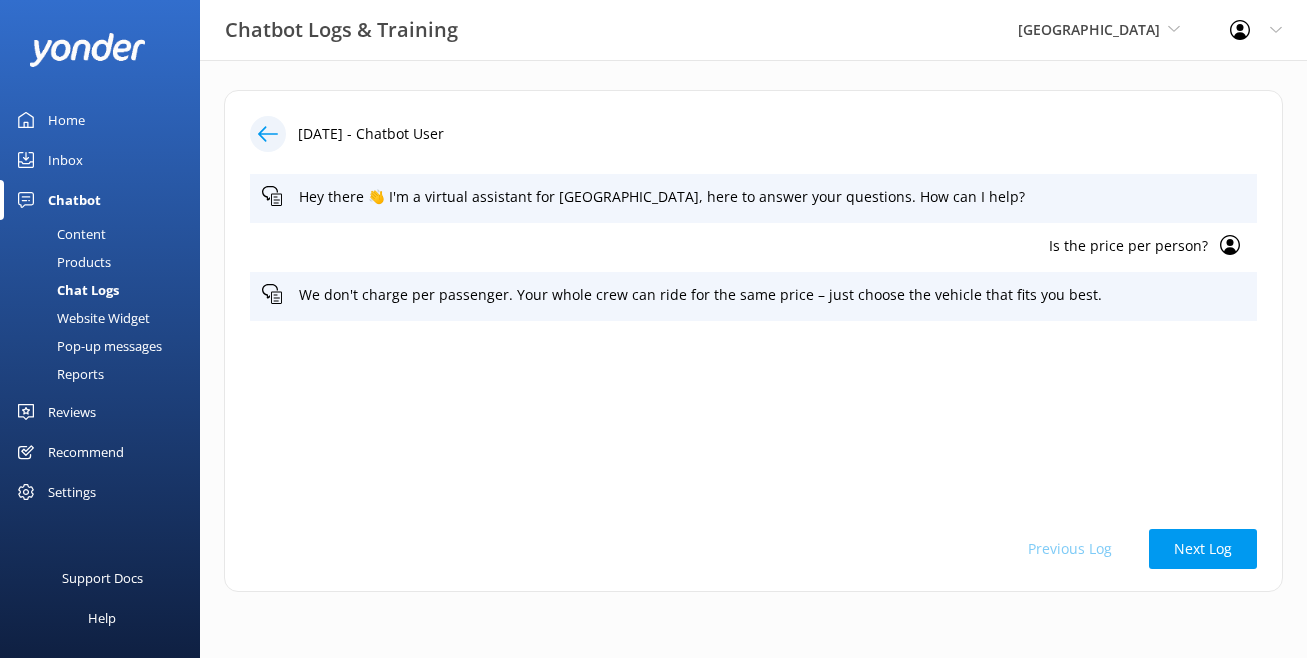 click 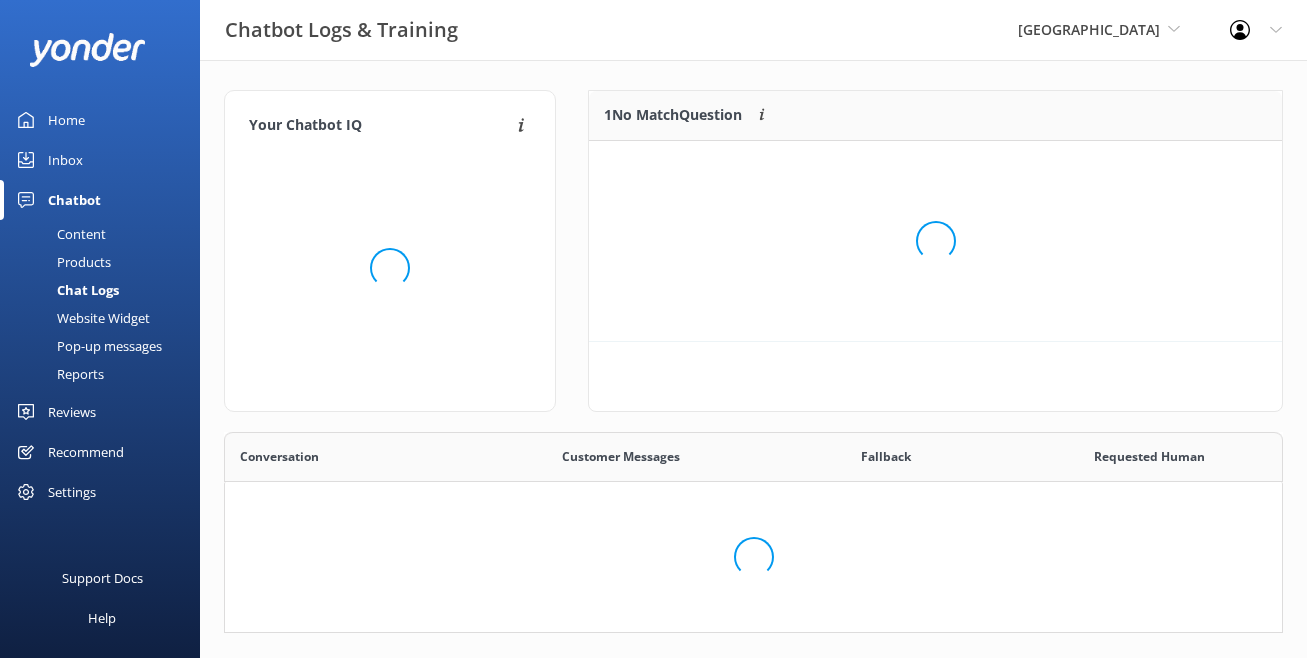 scroll, scrollTop: 1, scrollLeft: 0, axis: vertical 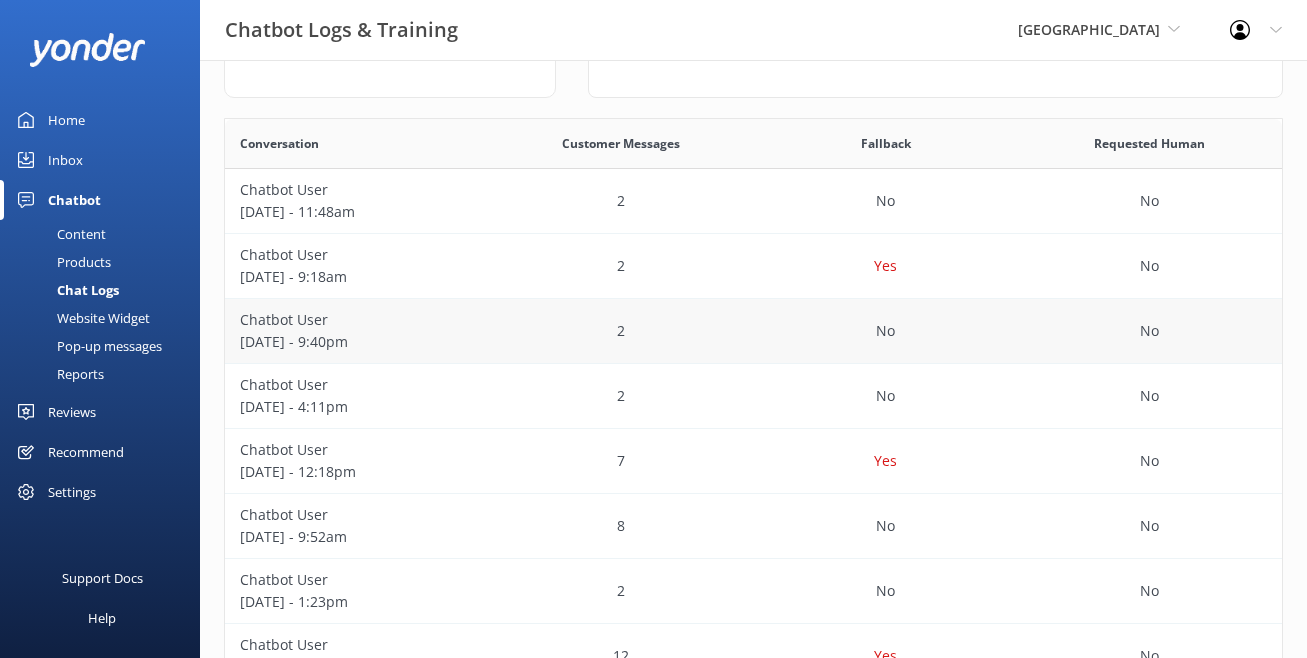 click on "2" at bounding box center [621, 331] 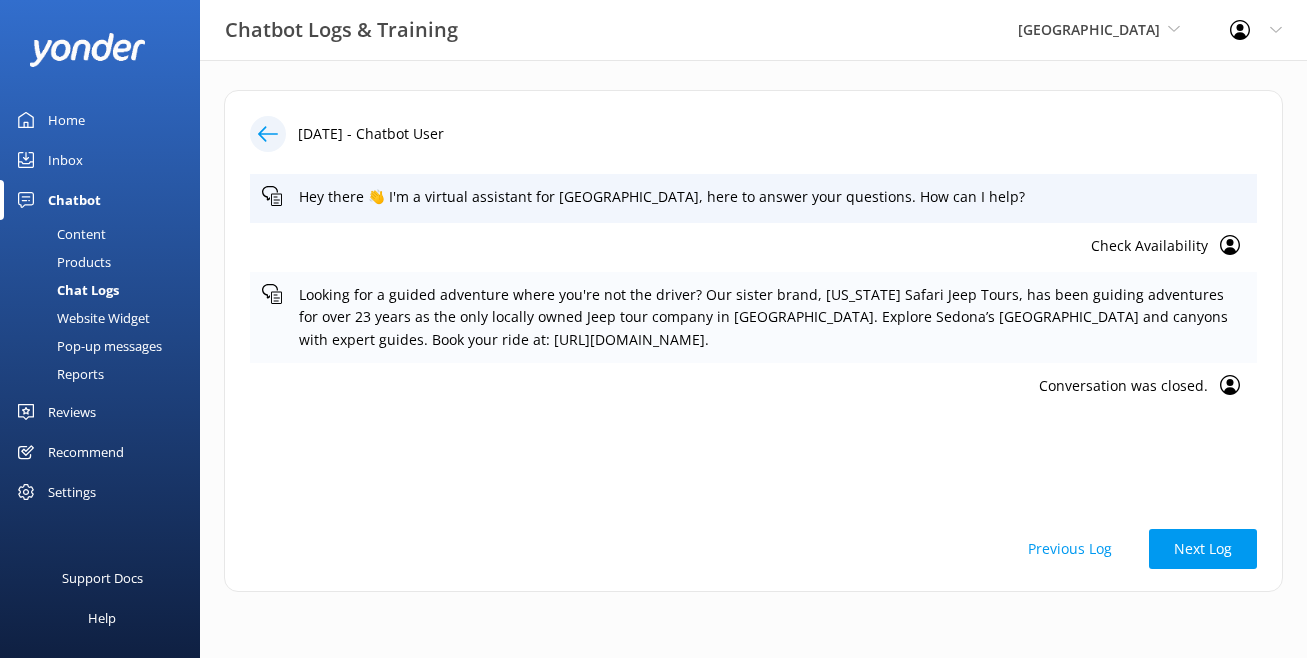 click on "Looking for a guided adventure where you're not the driver? Our sister brand, Arizona Safari Jeep Tours, has been guiding adventures for over 23 years as the only locally owned Jeep tour company in Sedona. Explore Sedona’s Red Rocks and canyons with expert guides. Book your ride at: https://www.safarijeeptours.com/sedona-jeep-tours/." at bounding box center [772, 317] 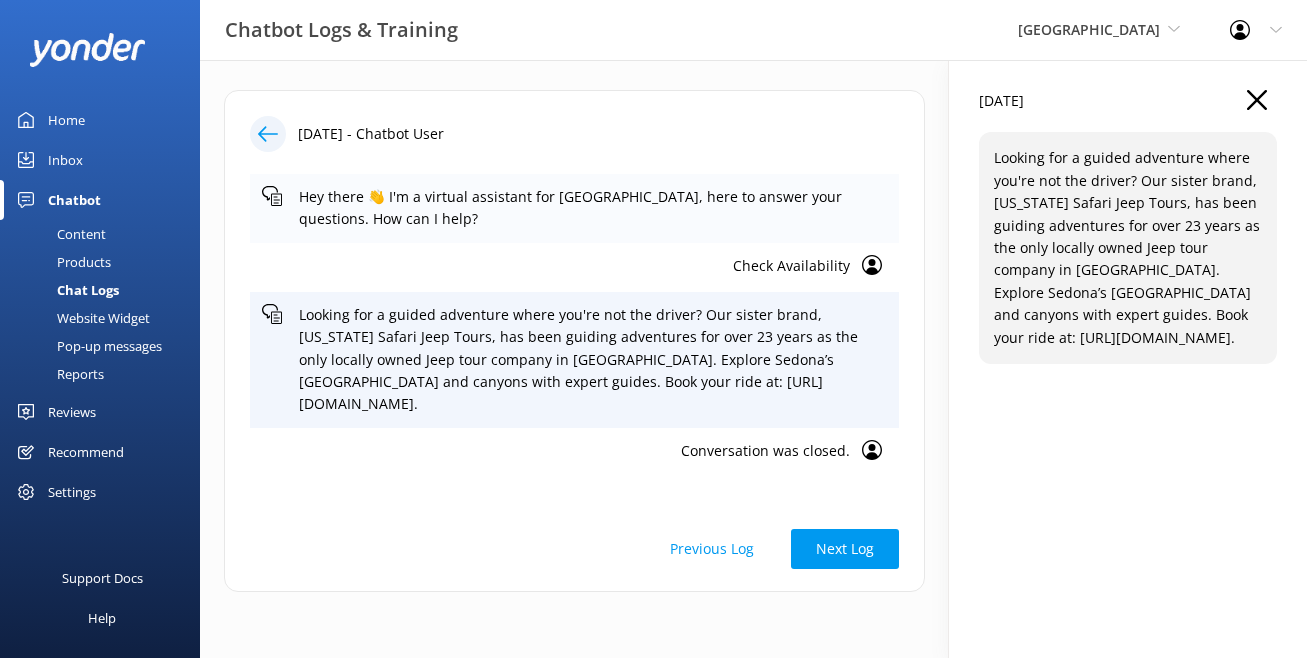 click on "Hey there 👋 I'm a virtual assistant for [GEOGRAPHIC_DATA], here to answer your questions. How can I help?" at bounding box center (593, 208) 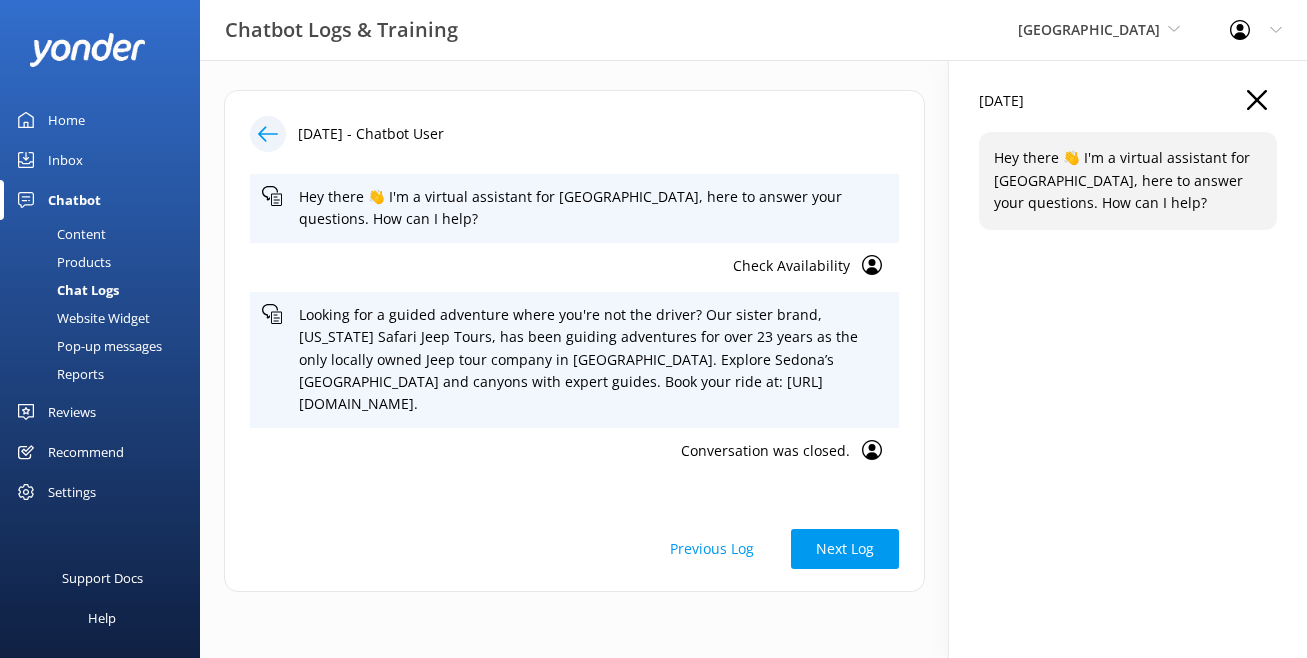 click on "Check Availability" at bounding box center [556, 266] 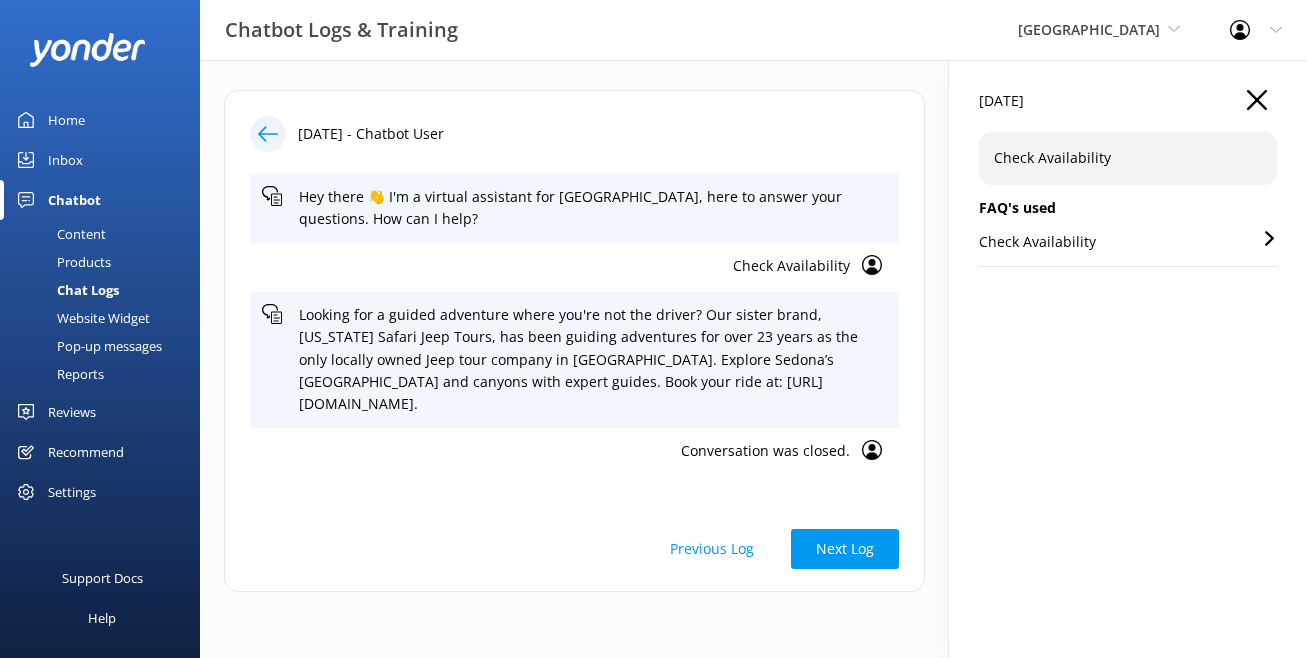 click on "Check Availability" at bounding box center (1037, 242) 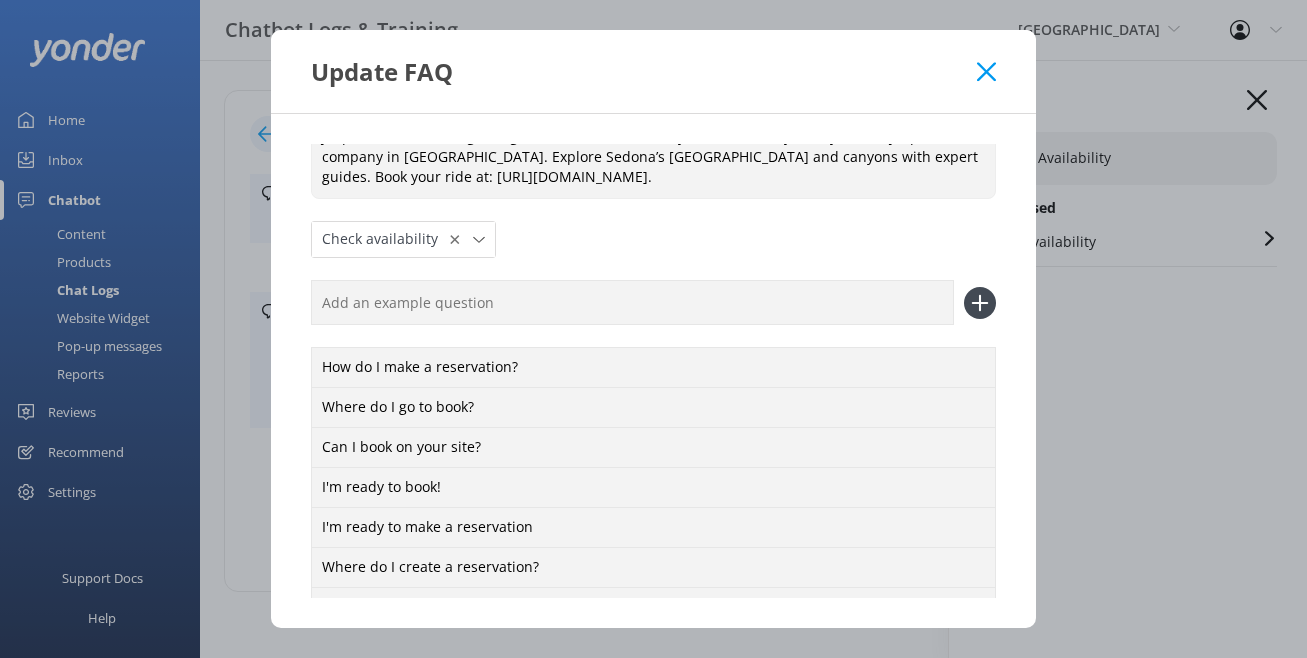 scroll, scrollTop: 194, scrollLeft: 0, axis: vertical 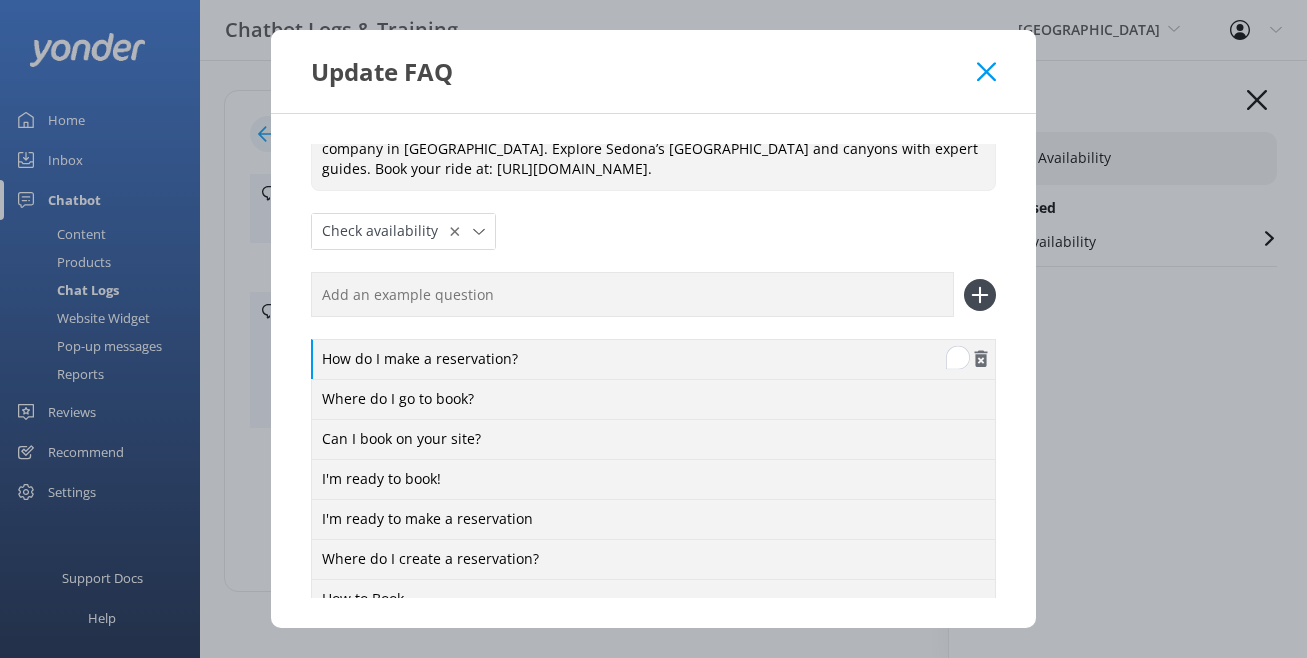 click on "How do I make a reservation?" at bounding box center [653, 360] 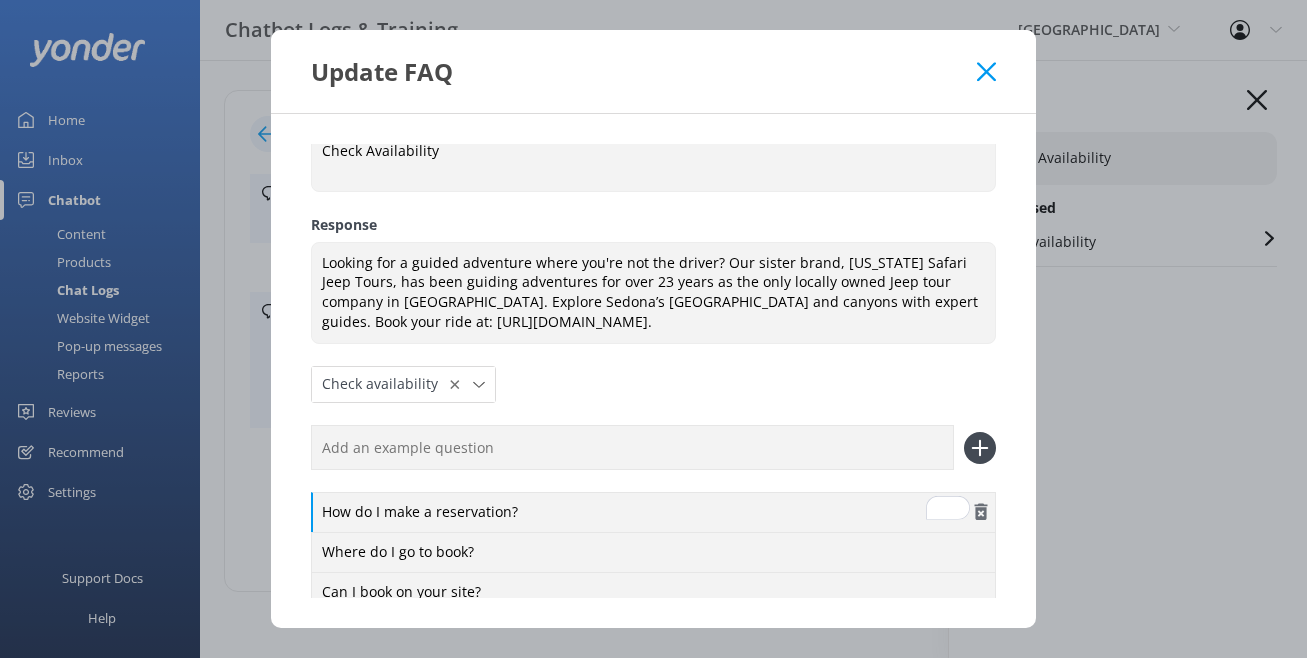 scroll, scrollTop: 40, scrollLeft: 0, axis: vertical 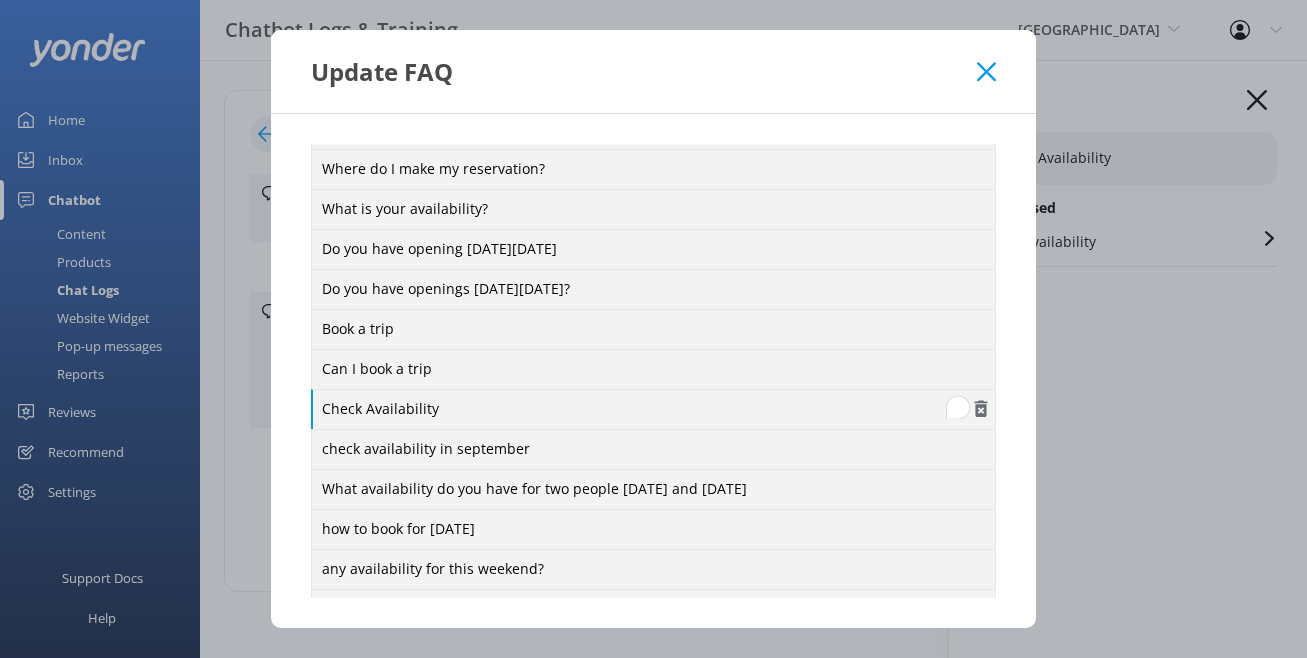 click on "Check Availability" at bounding box center (653, 410) 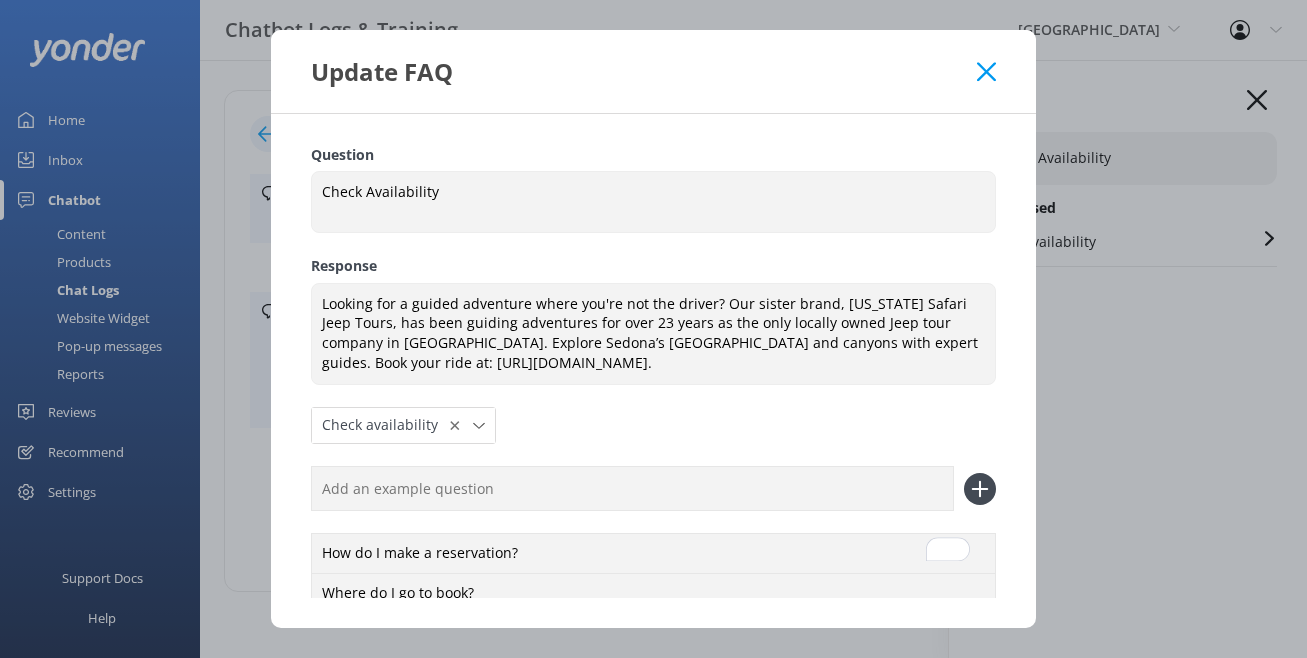 click 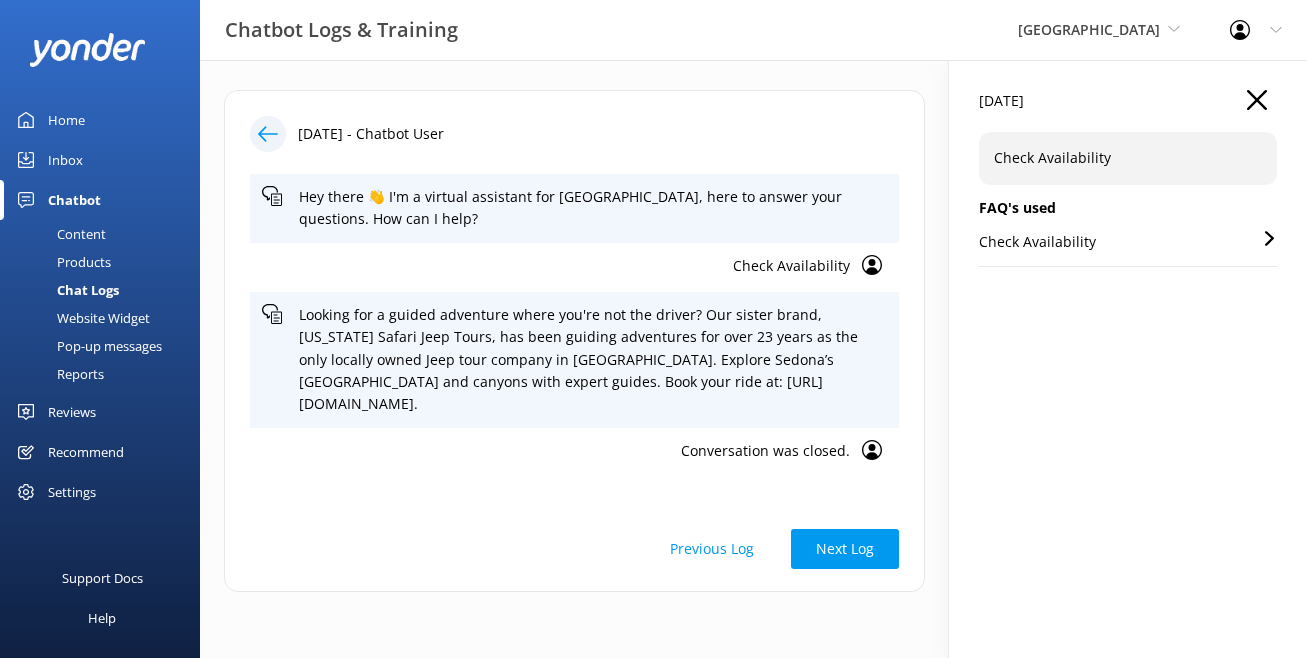 click on "Chat Logs" at bounding box center [65, 290] 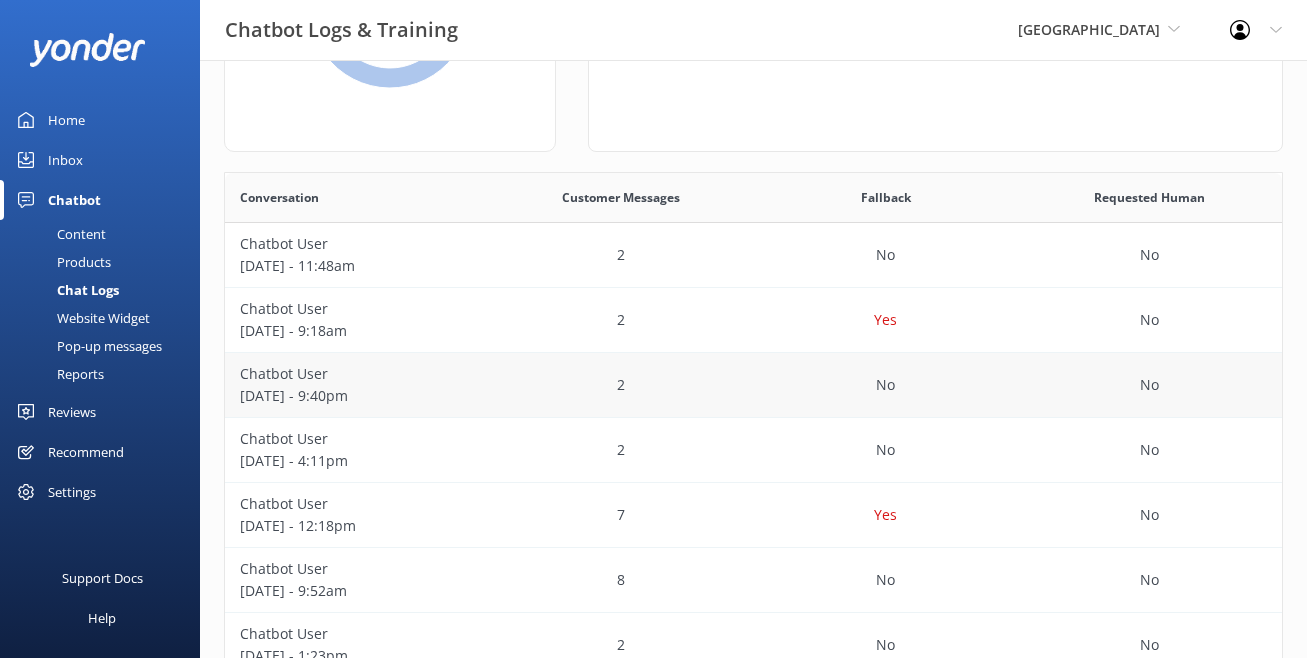 click on "[DATE] - 9:40pm" at bounding box center [357, 396] 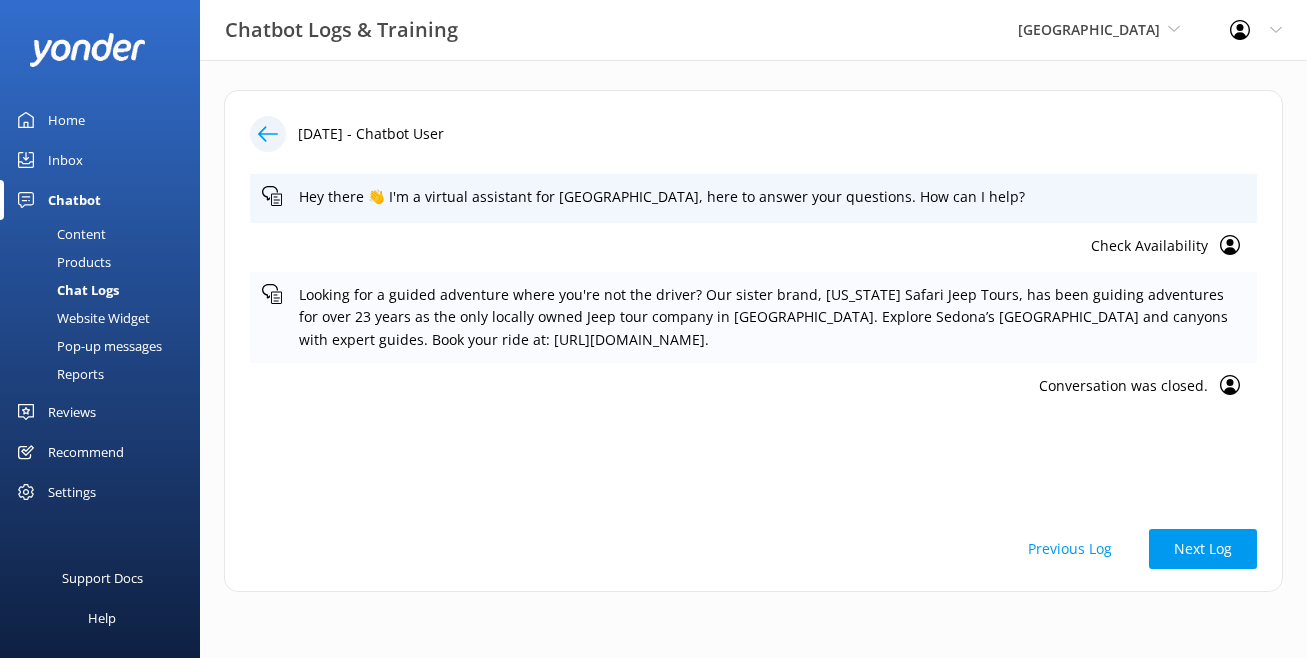 click on "Looking for a guided adventure where you're not the driver? Our sister brand, Arizona Safari Jeep Tours, has been guiding adventures for over 23 years as the only locally owned Jeep tour company in Sedona. Explore Sedona’s Red Rocks and canyons with expert guides. Book your ride at: https://www.safarijeeptours.com/sedona-jeep-tours/." at bounding box center (772, 317) 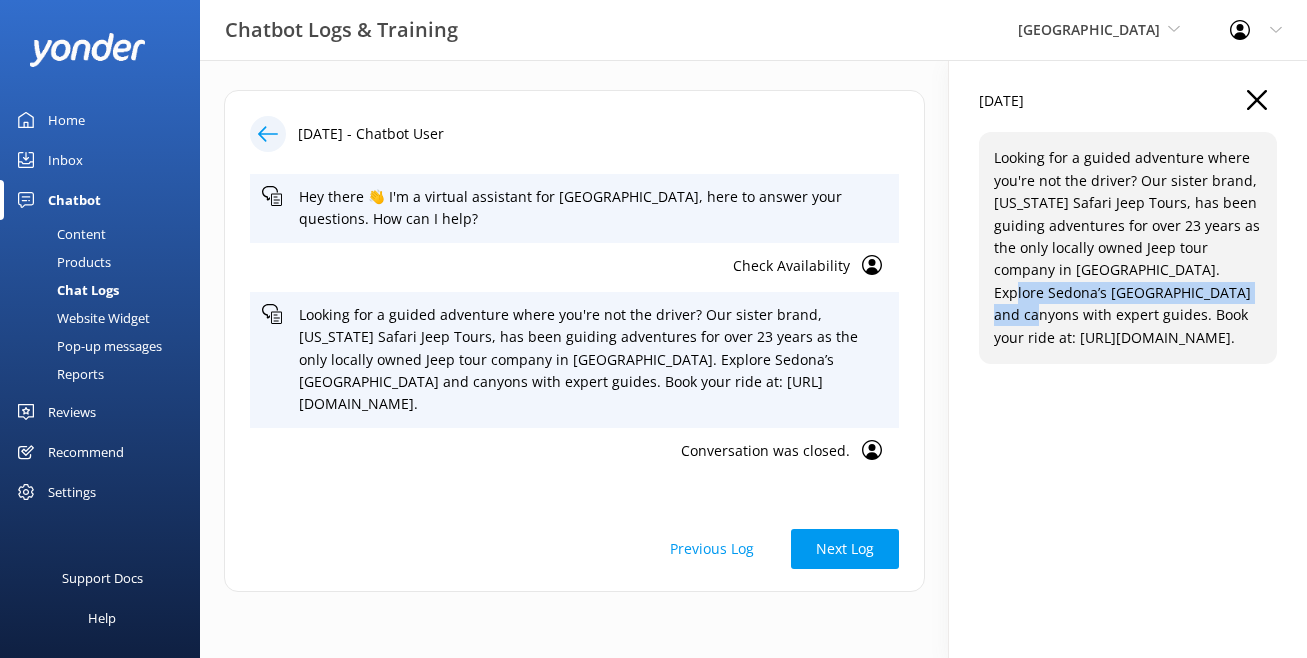 drag, startPoint x: 991, startPoint y: 310, endPoint x: 958, endPoint y: 292, distance: 37.589893 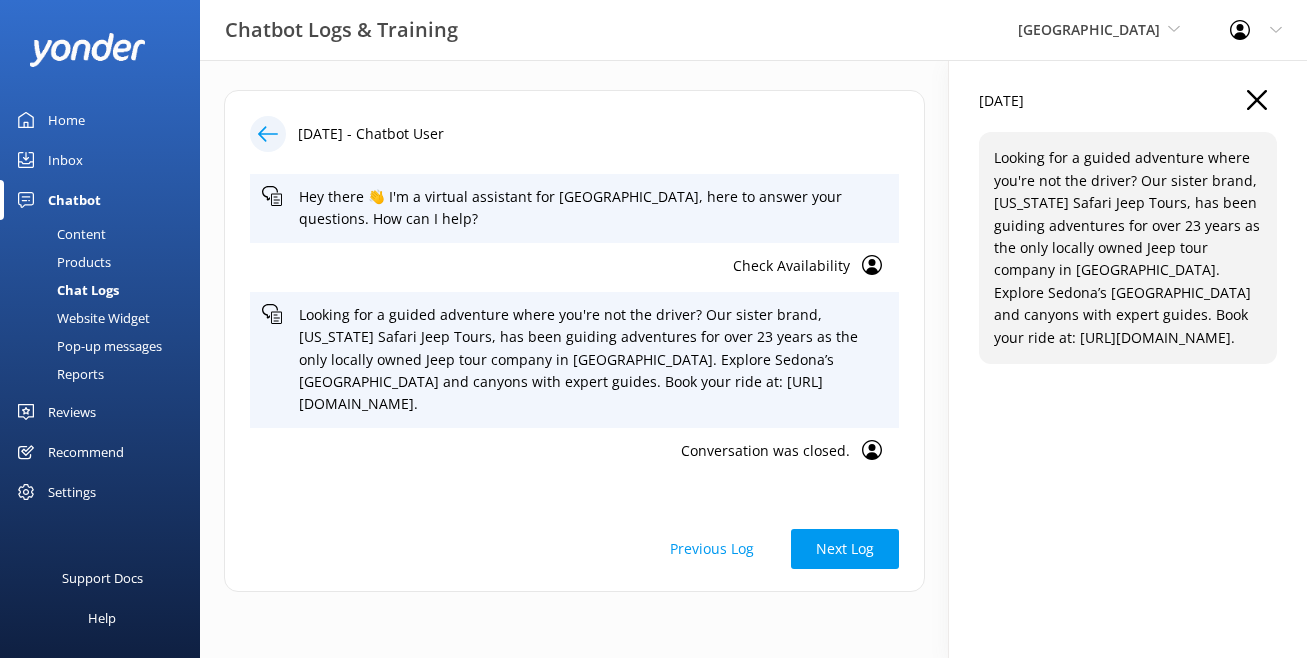 click on "Check Availability" at bounding box center (556, 266) 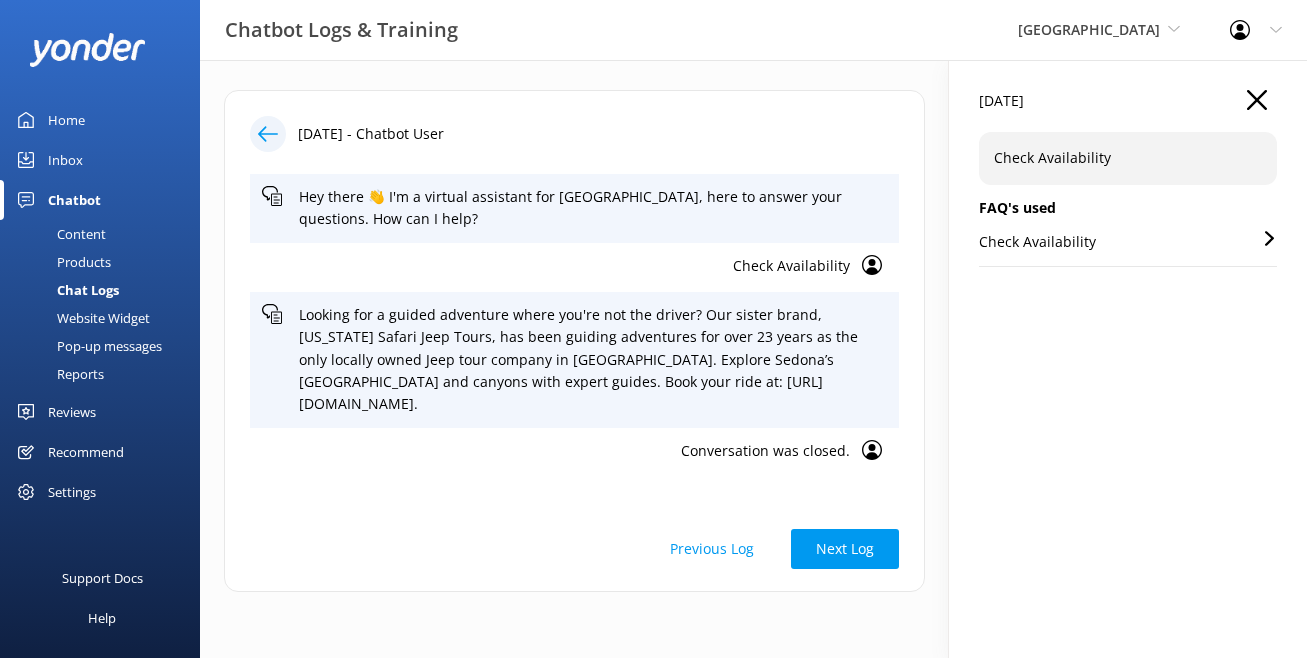 click 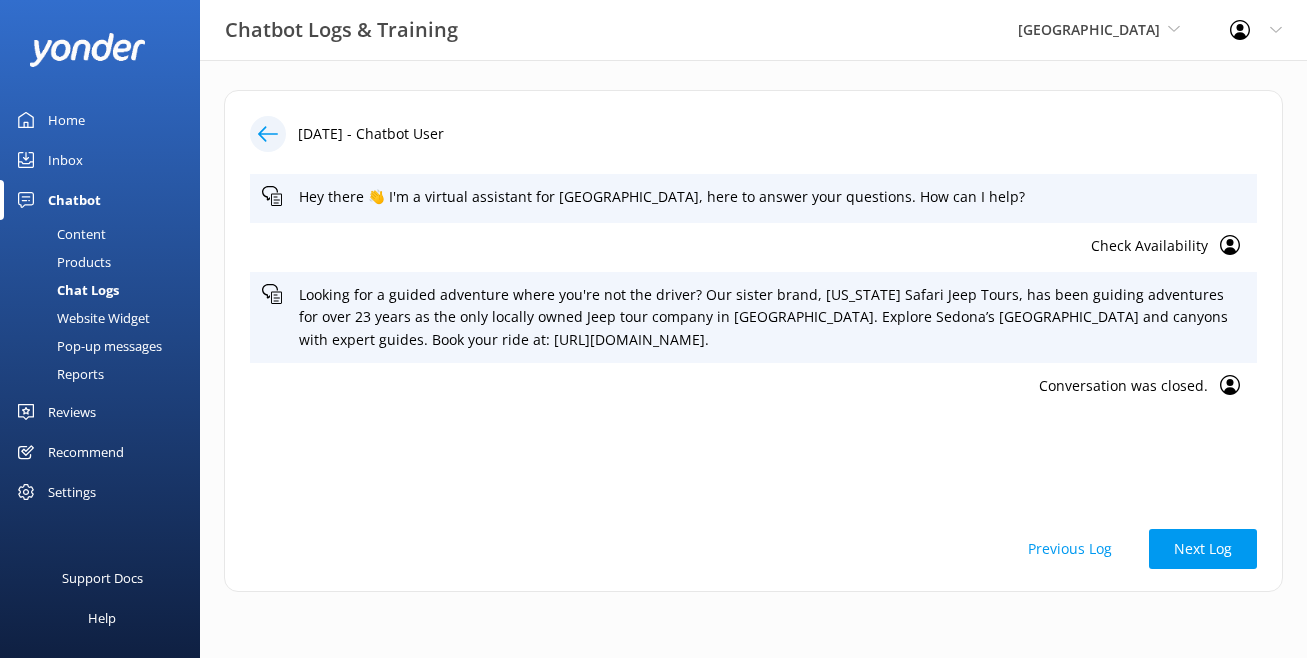 click on "Home" at bounding box center [66, 120] 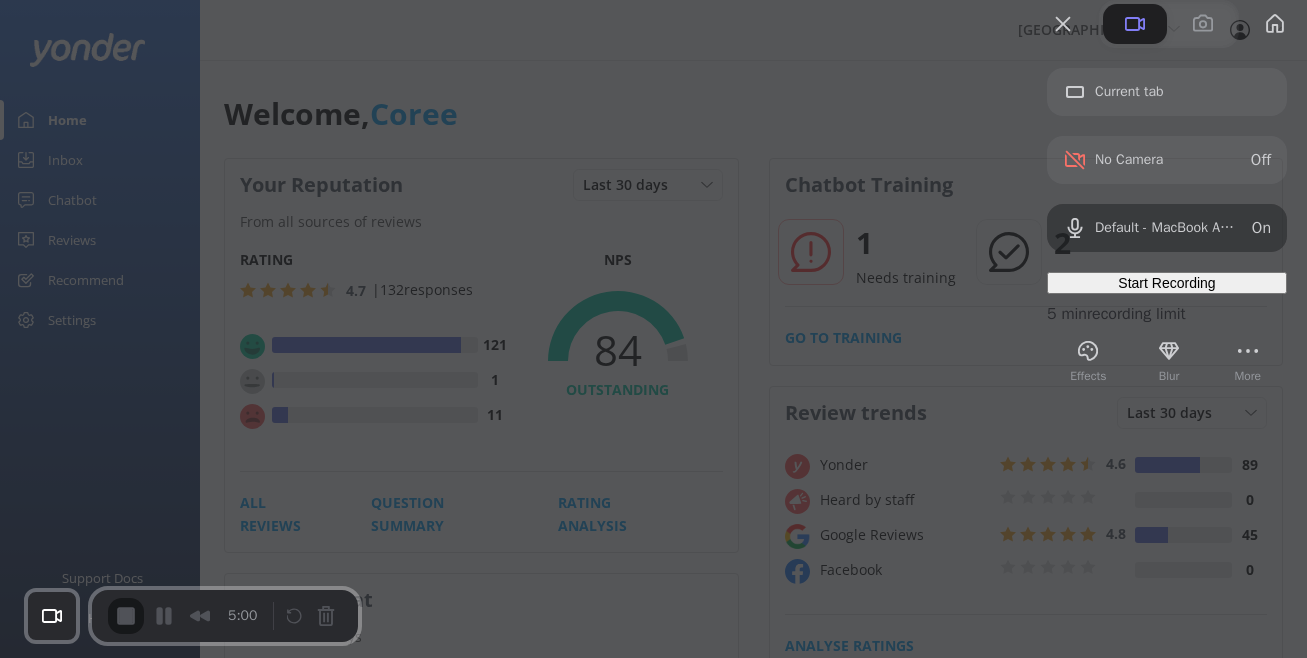click on "Start Recording" at bounding box center [1166, 283] 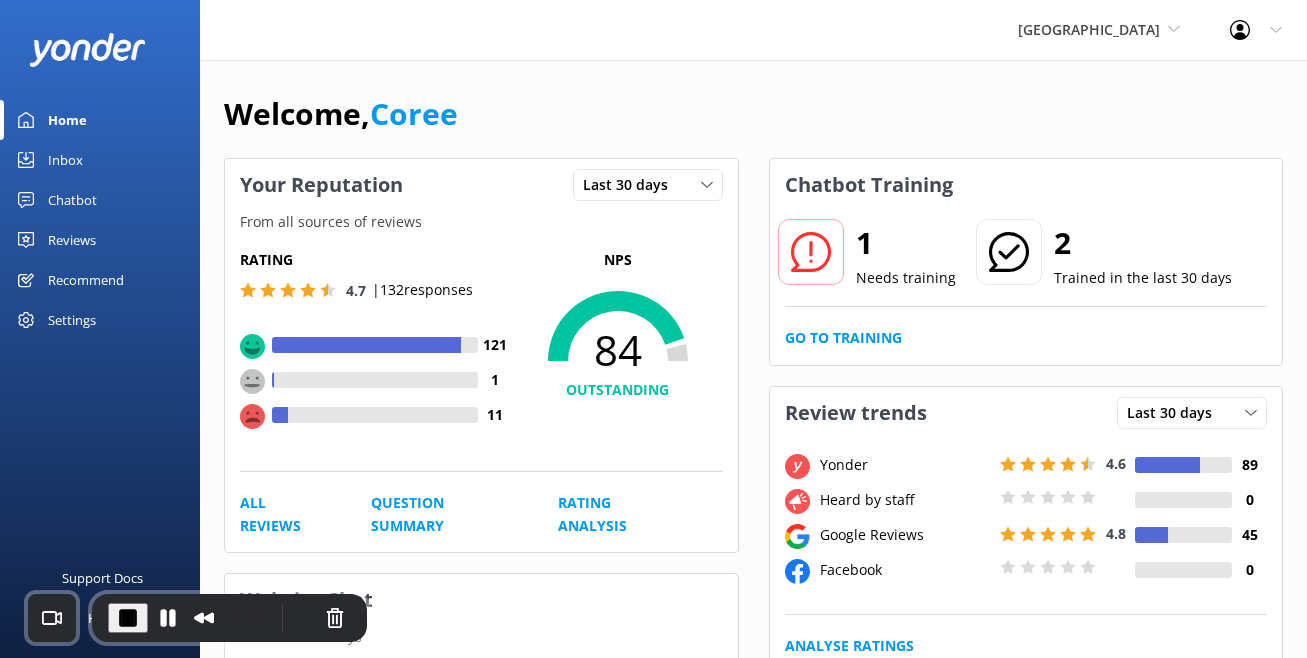 click on "Chatbot" at bounding box center [72, 200] 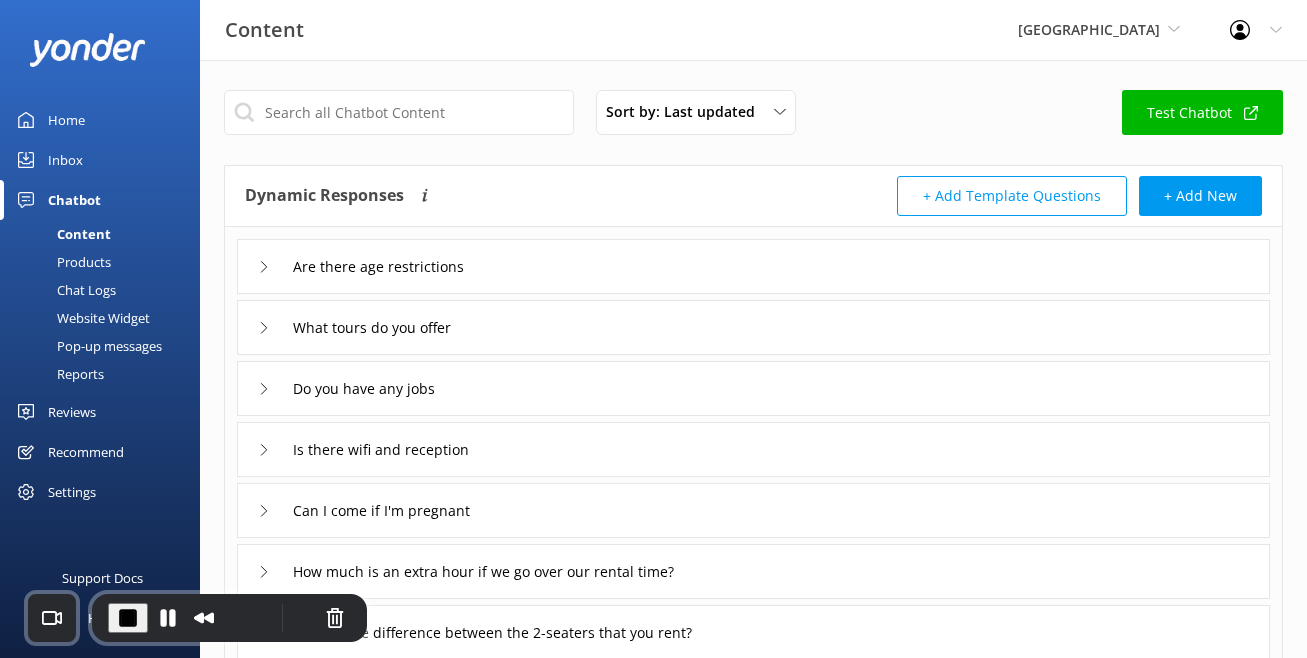 click on "Chat Logs" at bounding box center [64, 290] 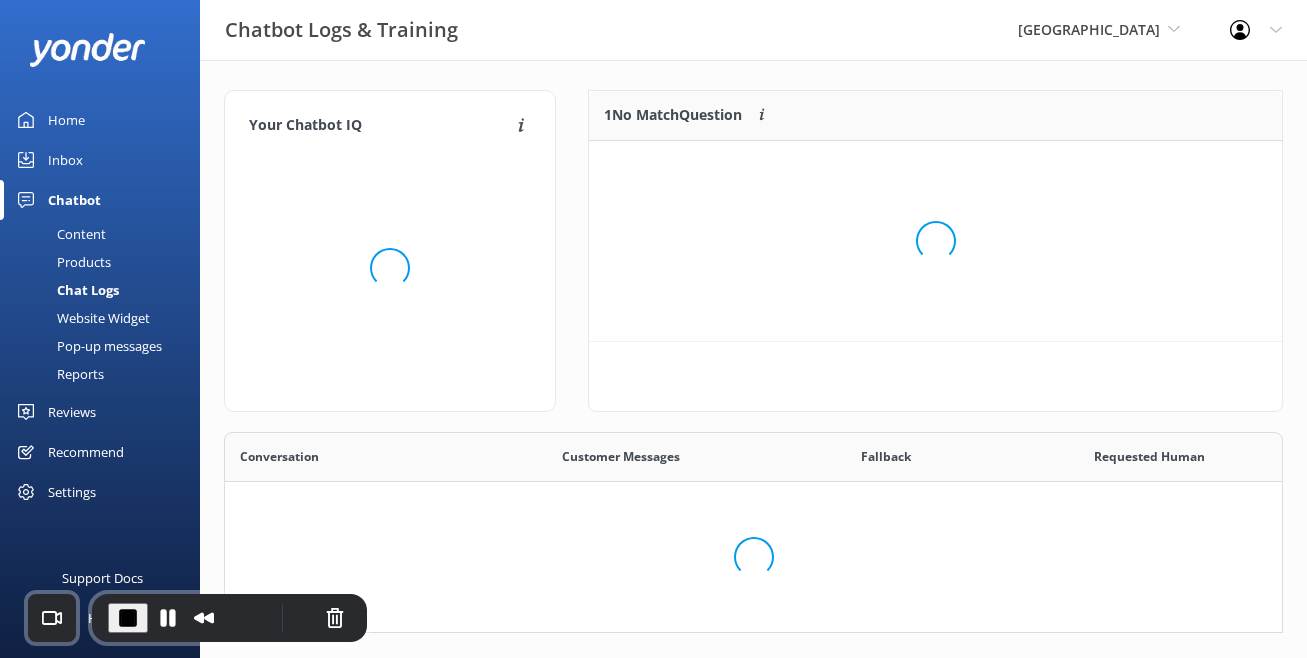 scroll, scrollTop: 1, scrollLeft: 0, axis: vertical 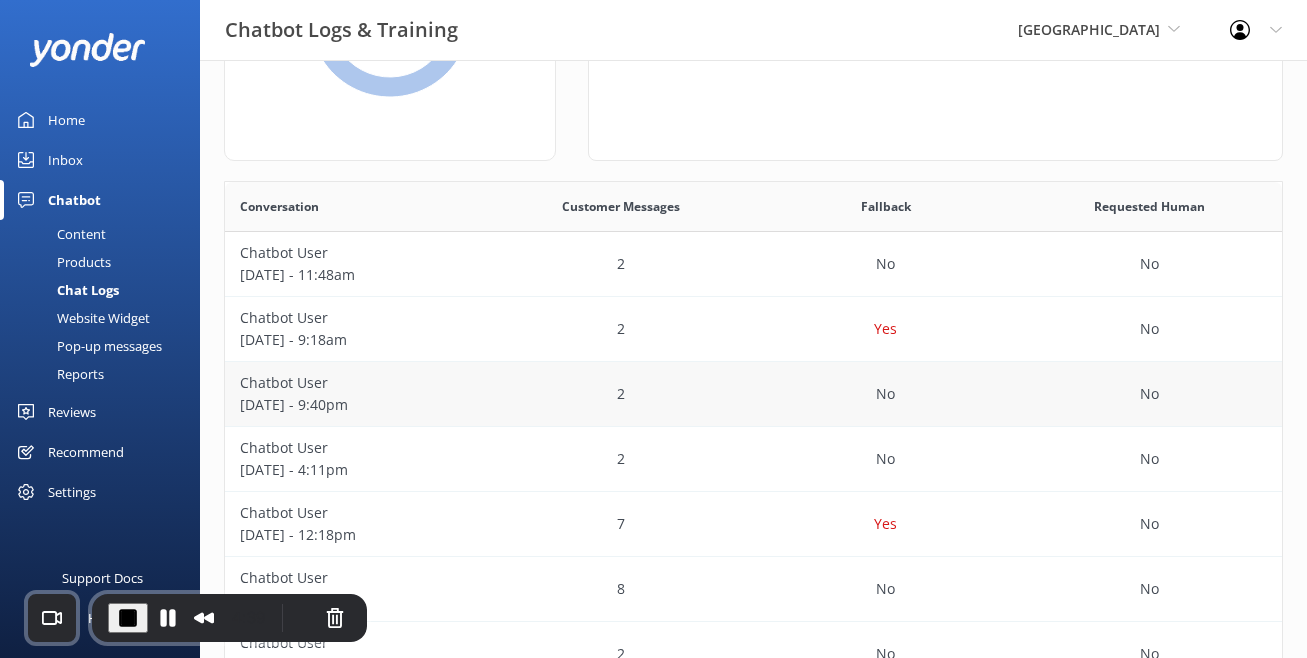click on "[DATE] - 9:40pm" at bounding box center (357, 405) 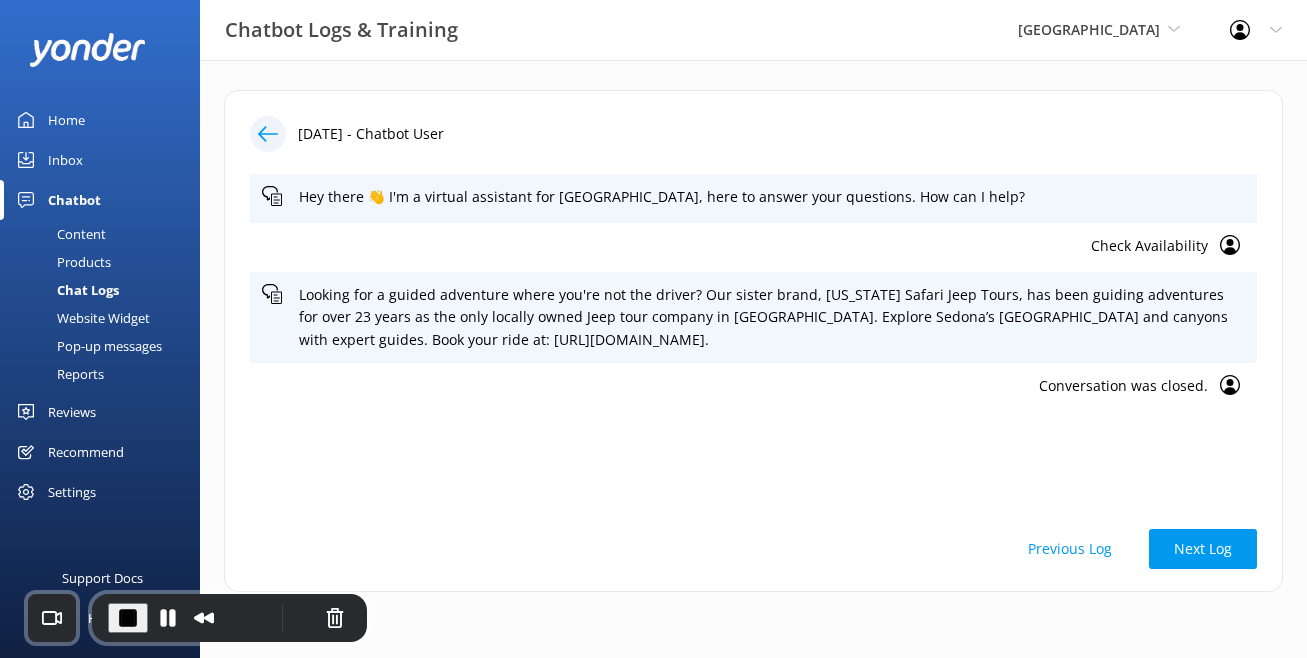 click on "Check Availability" at bounding box center (735, 246) 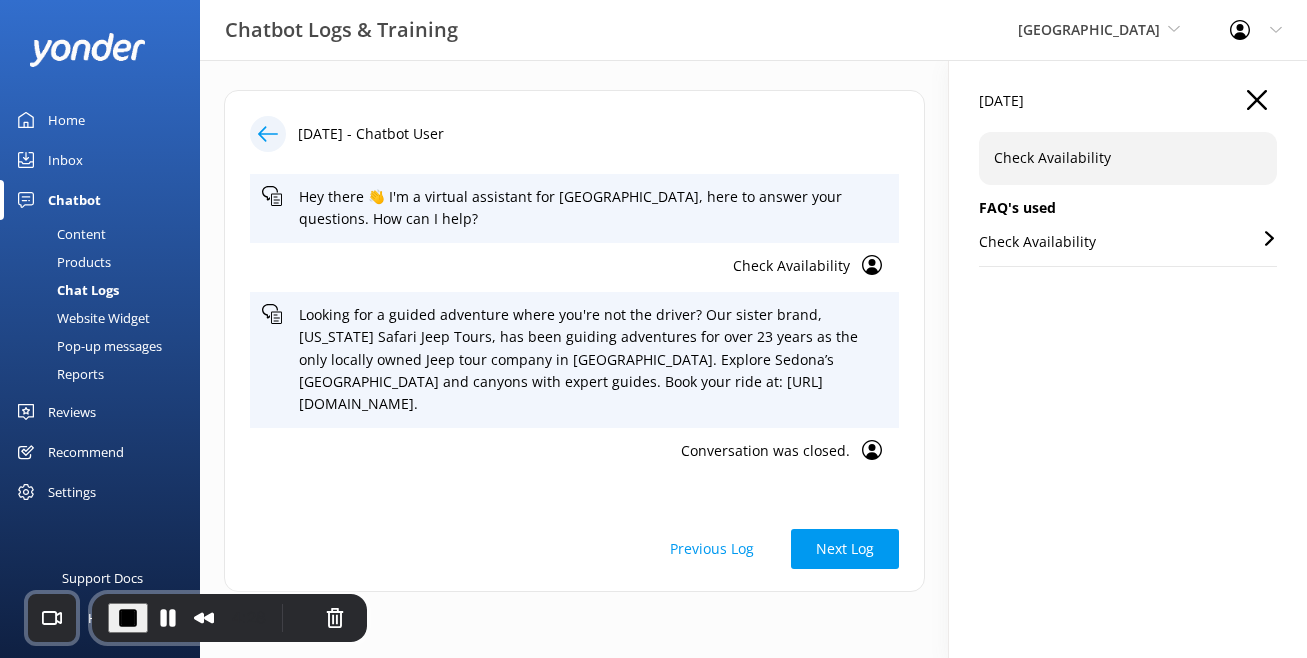 click on "Check Availability" at bounding box center (1037, 242) 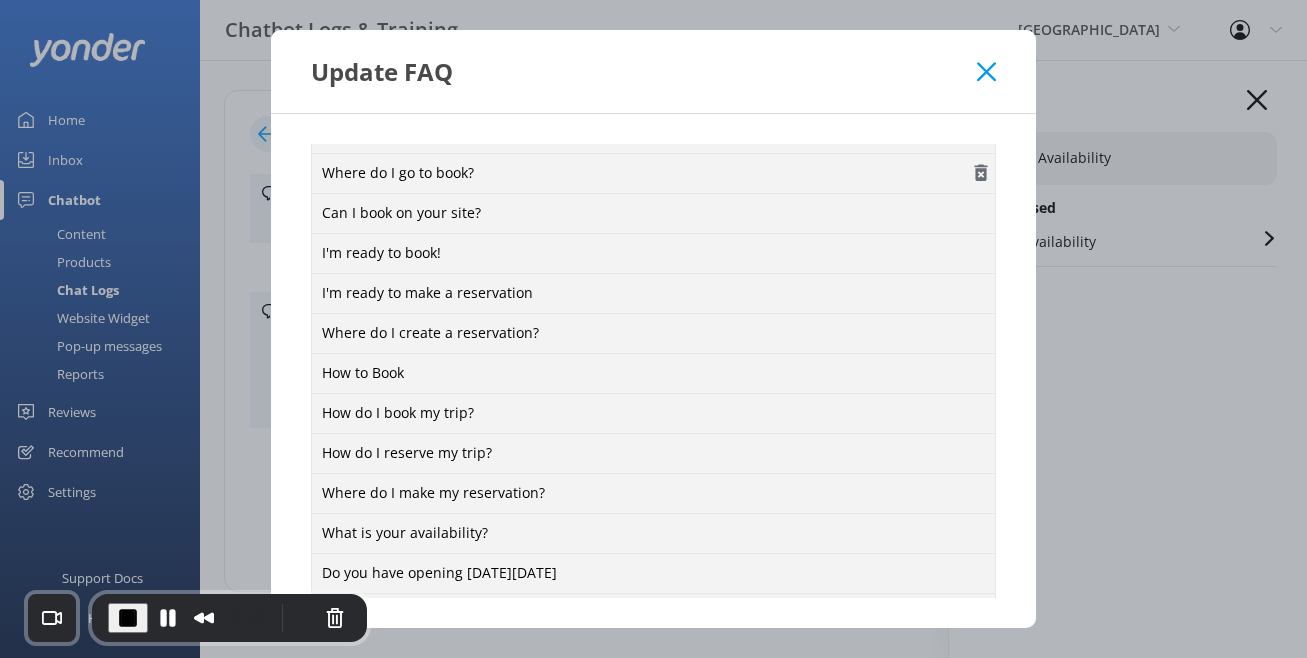 scroll, scrollTop: 0, scrollLeft: 0, axis: both 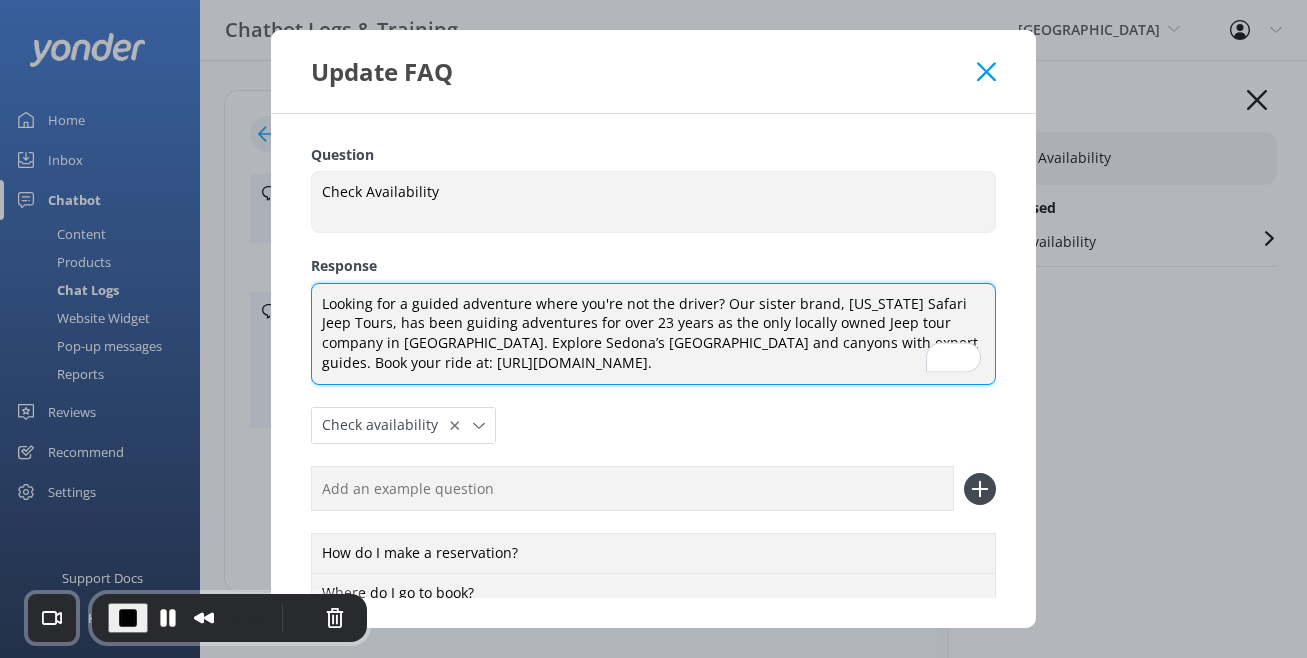 drag, startPoint x: 682, startPoint y: 360, endPoint x: 304, endPoint y: 310, distance: 381.29254 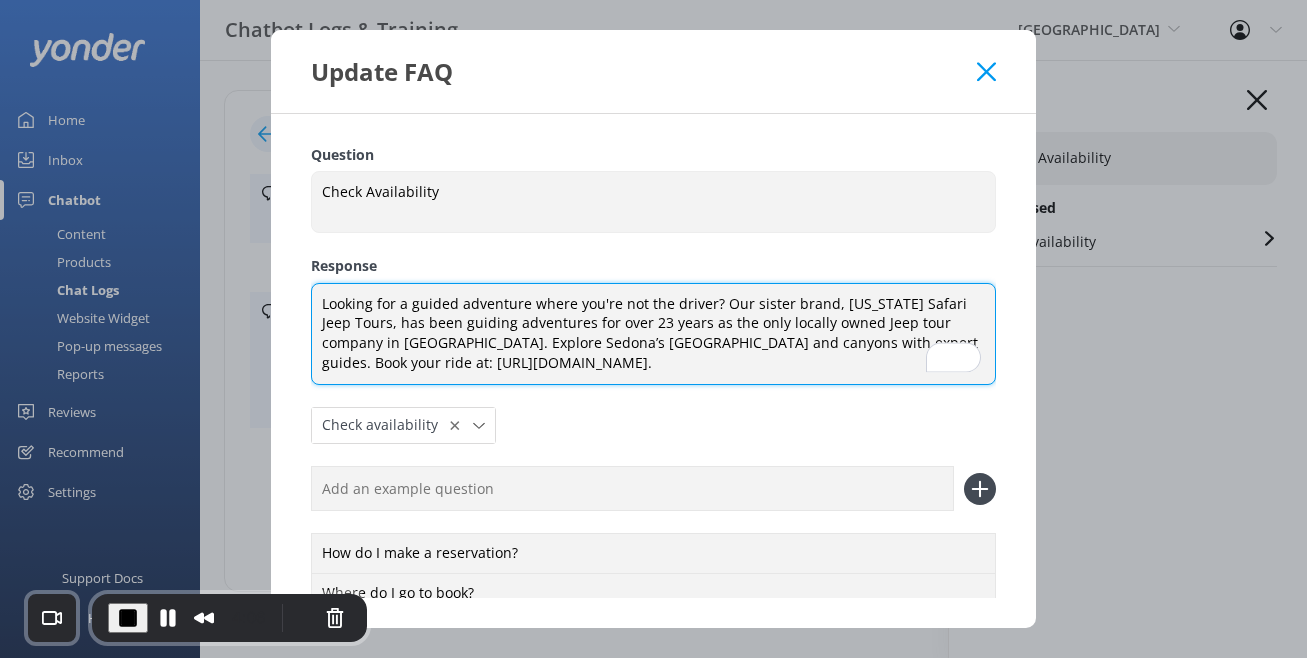 click on "Question Check Availability Check Availability Response Looking for a guided adventure where you're not the driver? Our sister brand, Arizona Safari Jeep Tours, has been guiding adventures for over 23 years as the only locally owned Jeep tour company in Sedona. Explore Sedona’s Red Rocks and canyons with expert guides. Book your ride at: https://www.safarijeeptours.com/sedona-jeep-tours/. Looking for a guided adventure where you're not the driver? Our sister brand, Arizona Safari Jeep Tours, has been guiding adventures for over 23 years as the only locally owned Jeep tour company in Sedona. Explore Sedona’s Red Rocks and canyons with expert guides. Book your ride at: https://www.safarijeeptours.com/sedona-jeep-tours/. Check availability ✕ Leave contact details Check availability How do I make a reservation? Where do I go to book? Can I book on your site? I'm ready to book! I'm ready to make a reservation Where do I create a reservation? How to Book How do I book my trip? How do I reserve my trip? Save" at bounding box center [653, 371] 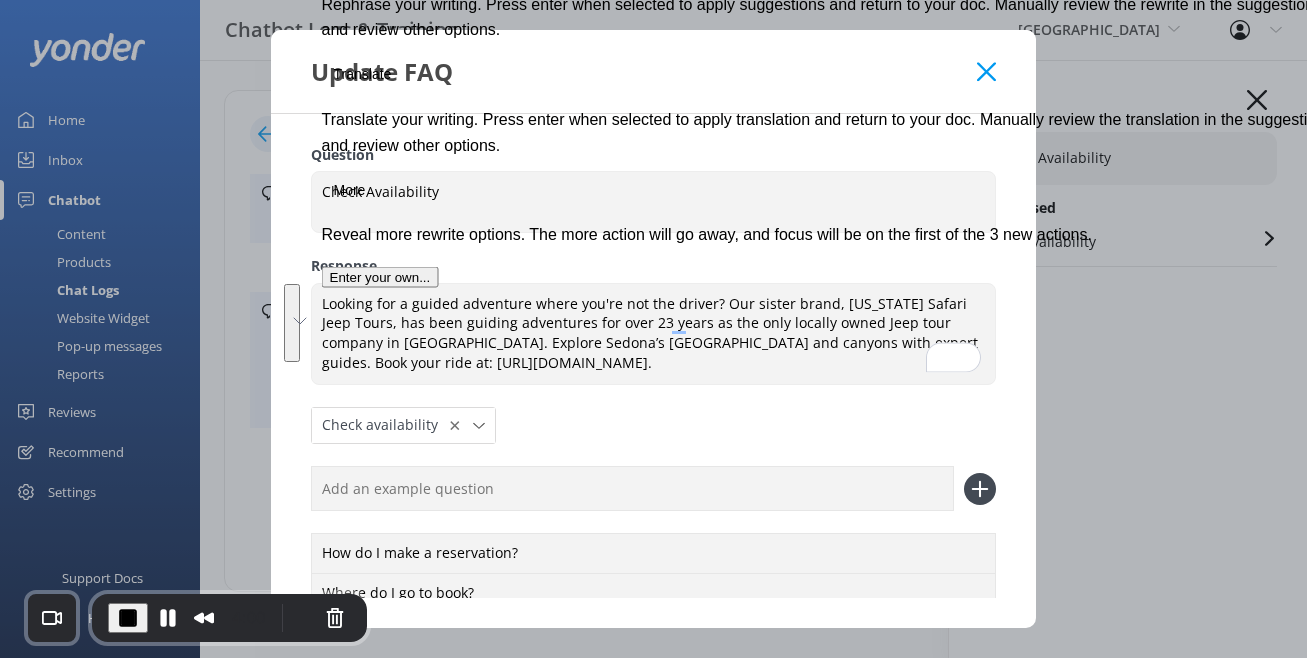 click on "Question Check Availability Check Availability Response Looking for a guided adventure where you're not the driver? Our sister brand, Arizona Safari Jeep Tours, has been guiding adventures for over 23 years as the only locally owned Jeep tour company in Sedona. Explore Sedona’s Red Rocks and canyons with expert guides. Book your ride at: https://www.safarijeeptours.com/sedona-jeep-tours/. Looking for a guided adventure where you're not the driver? Our sister brand, Arizona Safari Jeep Tours, has been guiding adventures for over 23 years as the only locally owned Jeep tour company in Sedona. Explore Sedona’s Red Rocks and canyons with expert guides. Book your ride at: https://www.safarijeeptours.com/sedona-jeep-tours/. Check availability ✕ Leave contact details Check availability How do I make a reservation? Where do I go to book? Can I book on your site? I'm ready to book! I'm ready to make a reservation Where do I create a reservation? How to Book How do I book my trip? How do I reserve my trip? Save" at bounding box center [653, 371] 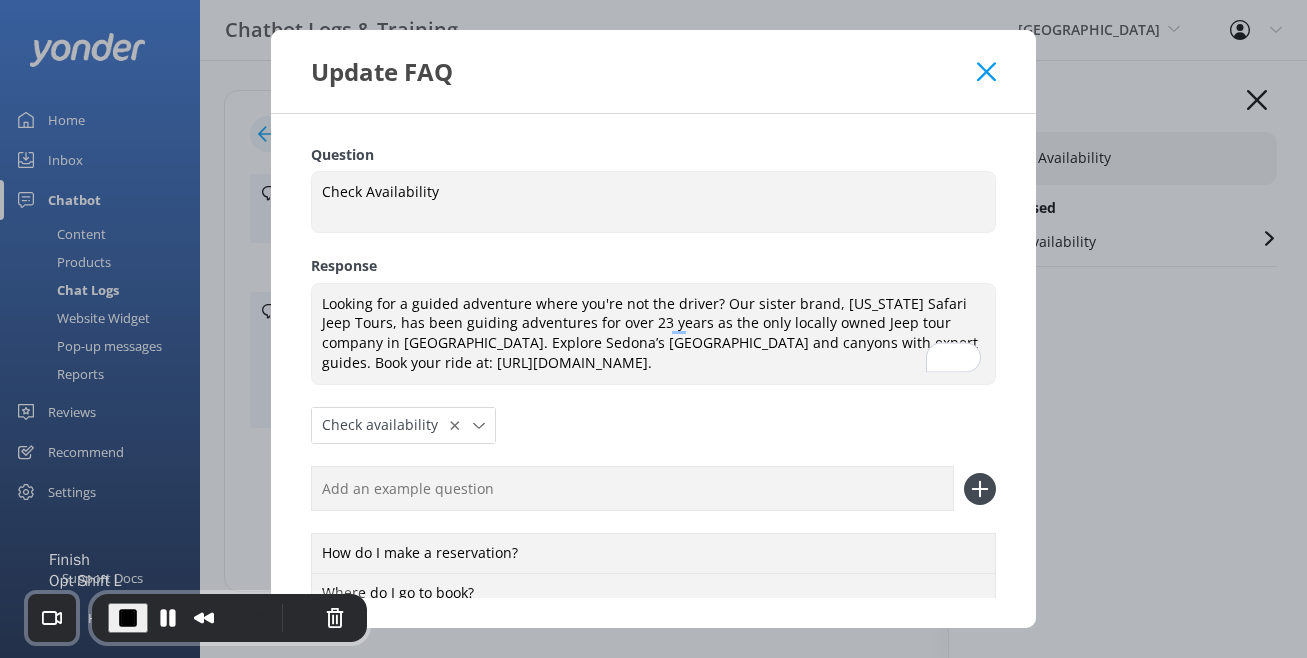 click at bounding box center (128, 618) 